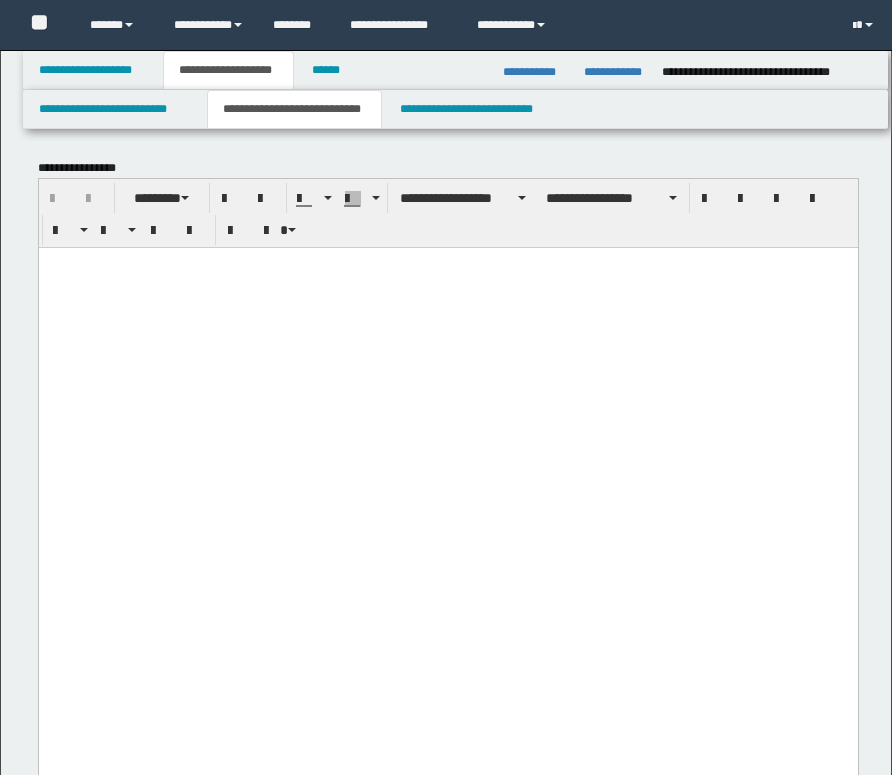 scroll, scrollTop: 555, scrollLeft: 0, axis: vertical 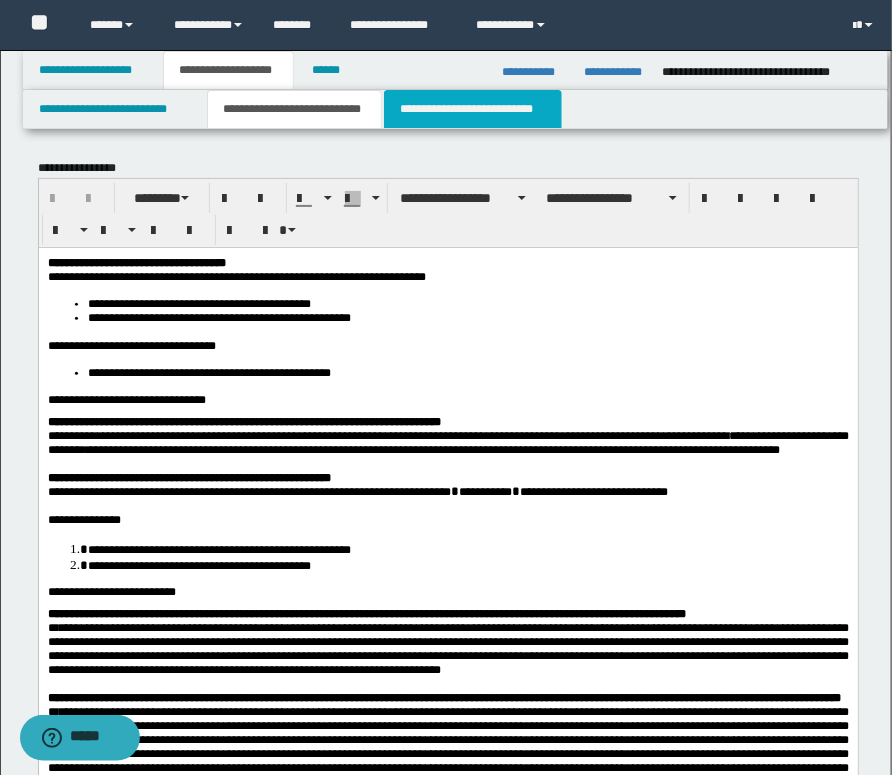 drag, startPoint x: 486, startPoint y: 116, endPoint x: 496, endPoint y: 136, distance: 22.36068 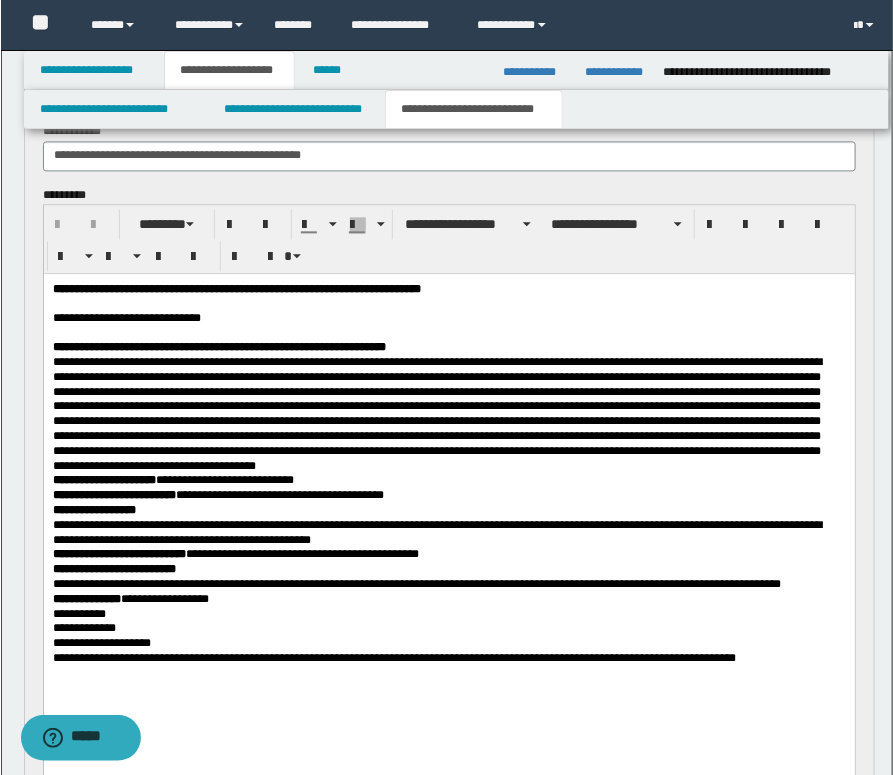 scroll, scrollTop: 1111, scrollLeft: 0, axis: vertical 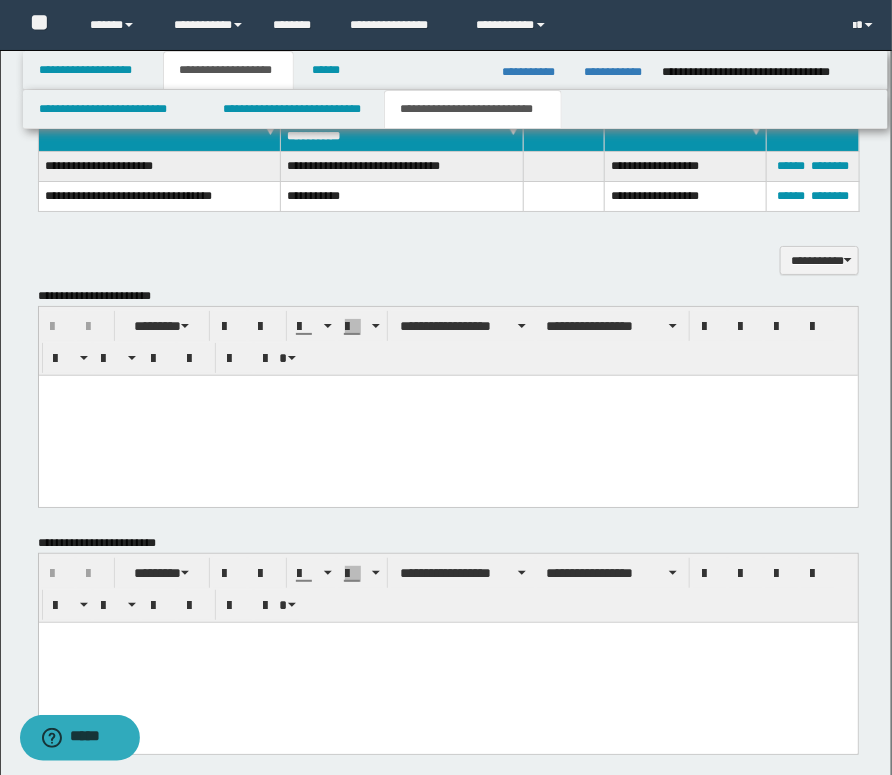 click at bounding box center (447, 416) 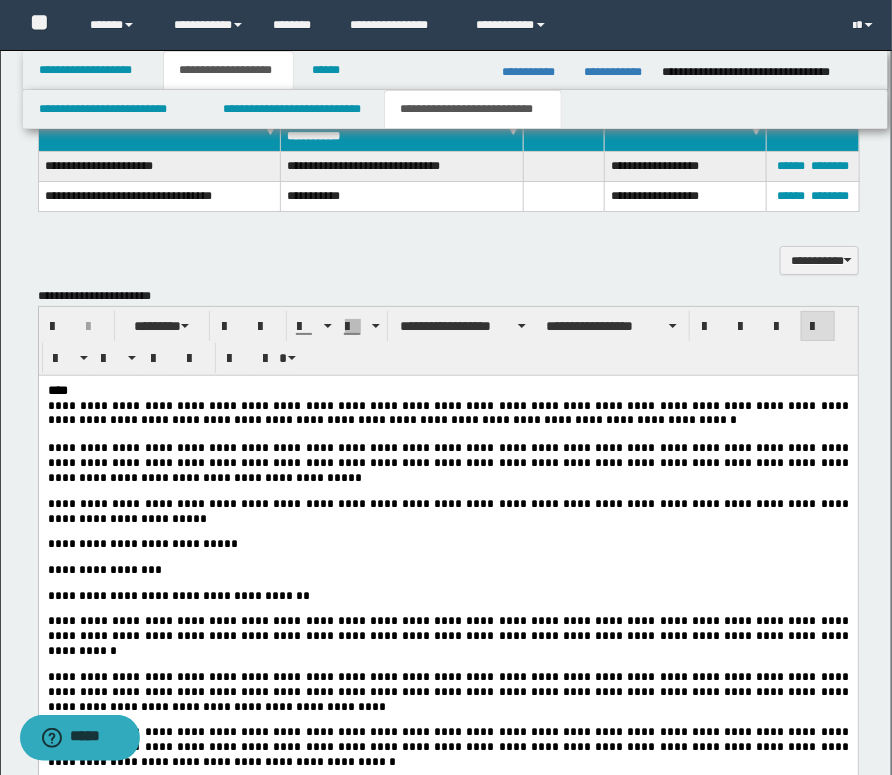 click on "****" at bounding box center (448, 391) 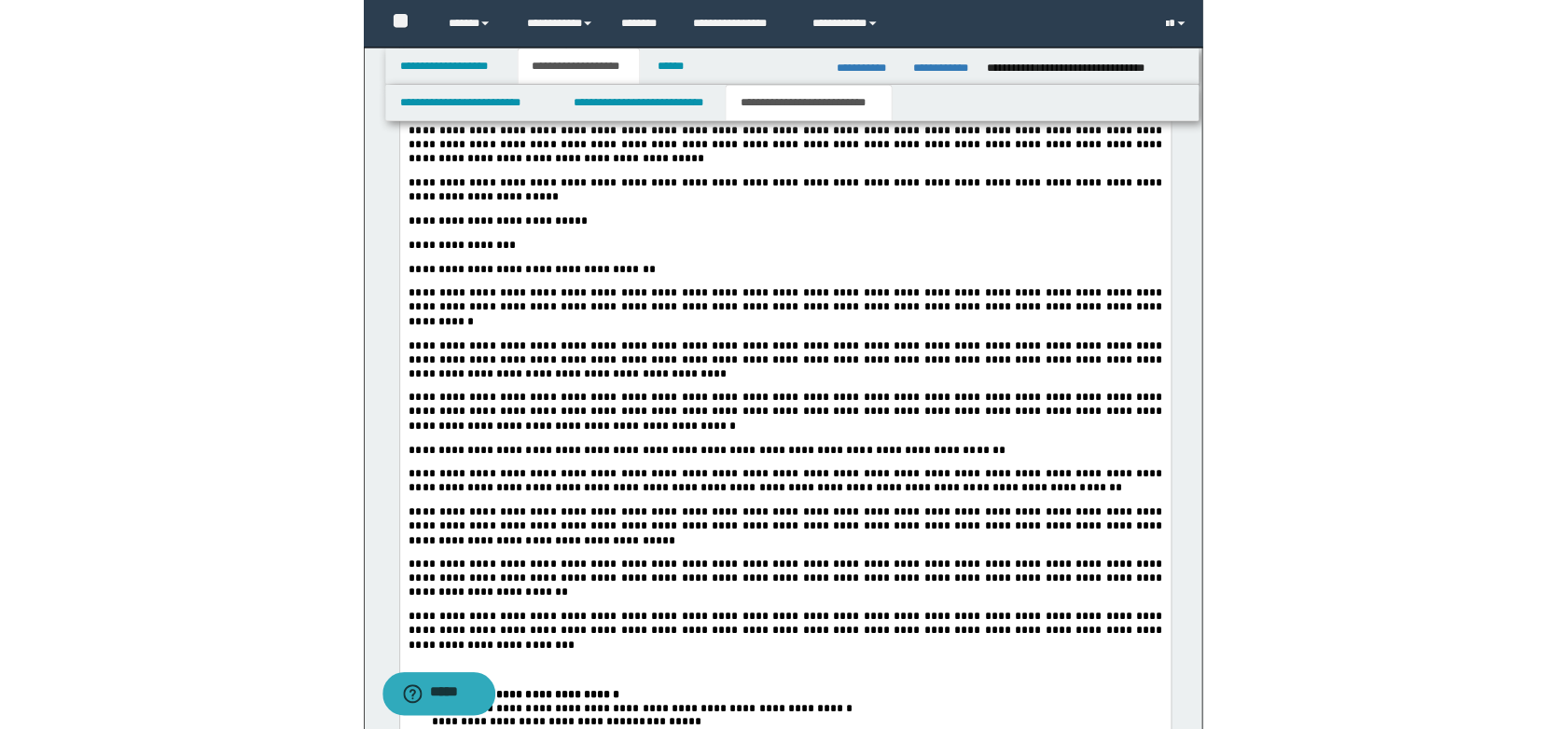 scroll, scrollTop: 2071, scrollLeft: 0, axis: vertical 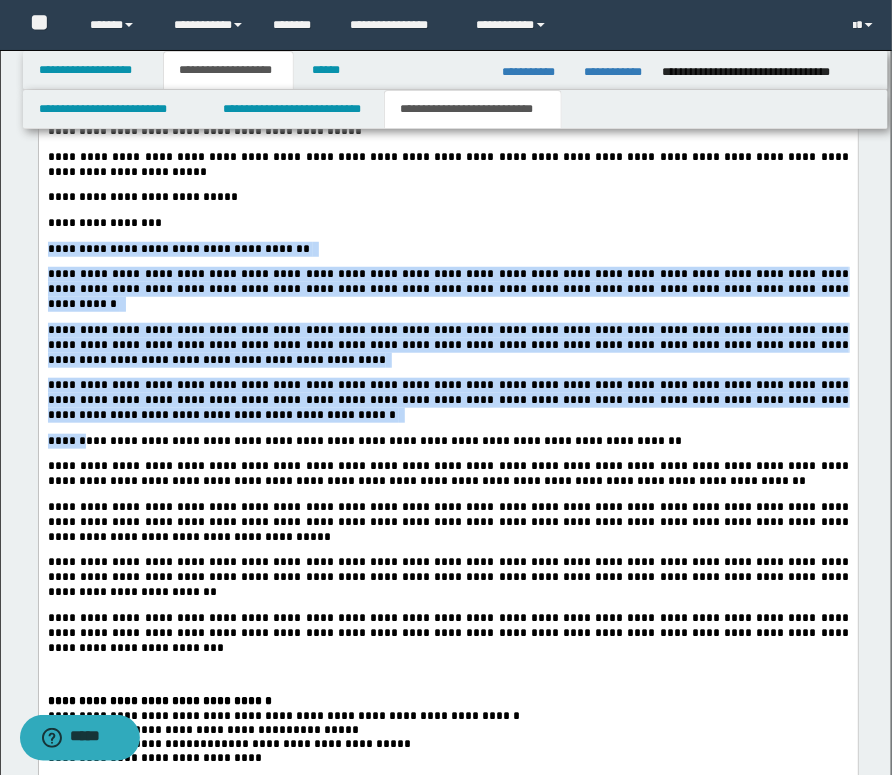 drag, startPoint x: 48, startPoint y: 255, endPoint x: 68, endPoint y: 345, distance: 92.19544 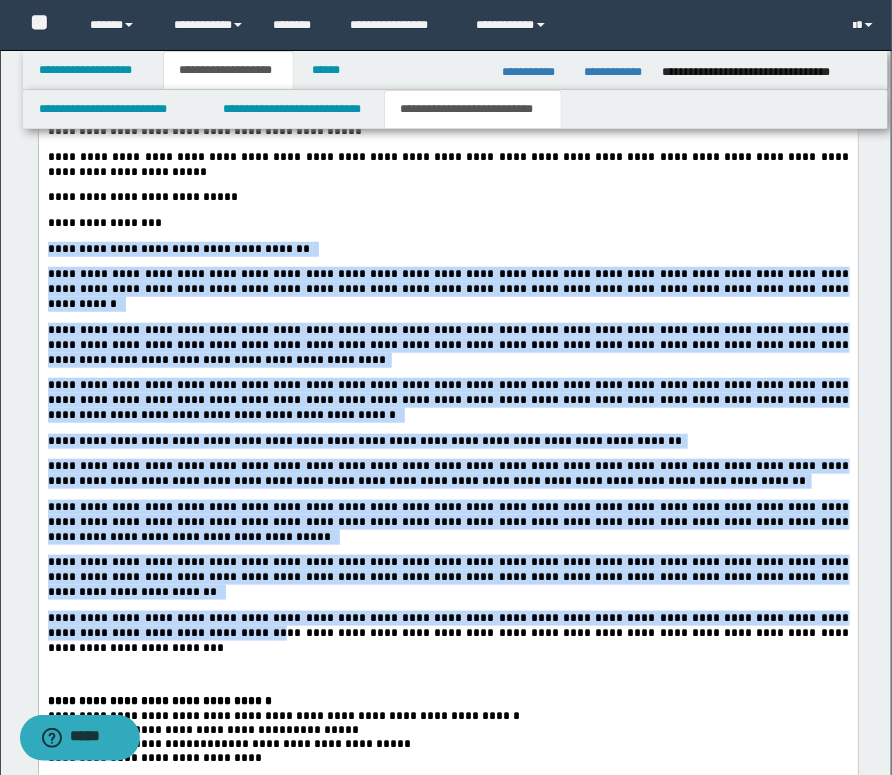drag, startPoint x: 46, startPoint y: 258, endPoint x: 112, endPoint y: 592, distance: 340.45853 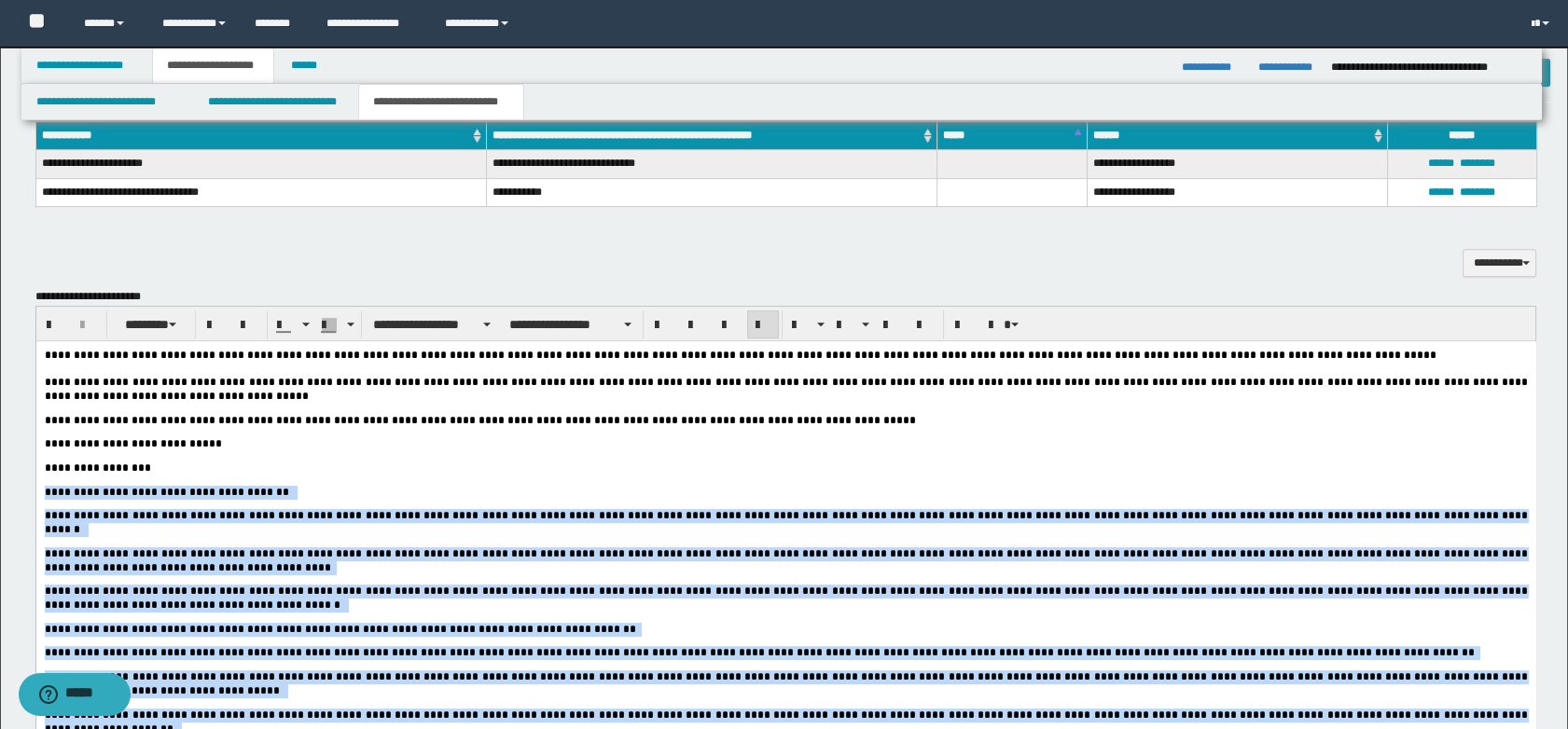 scroll, scrollTop: 1553, scrollLeft: 0, axis: vertical 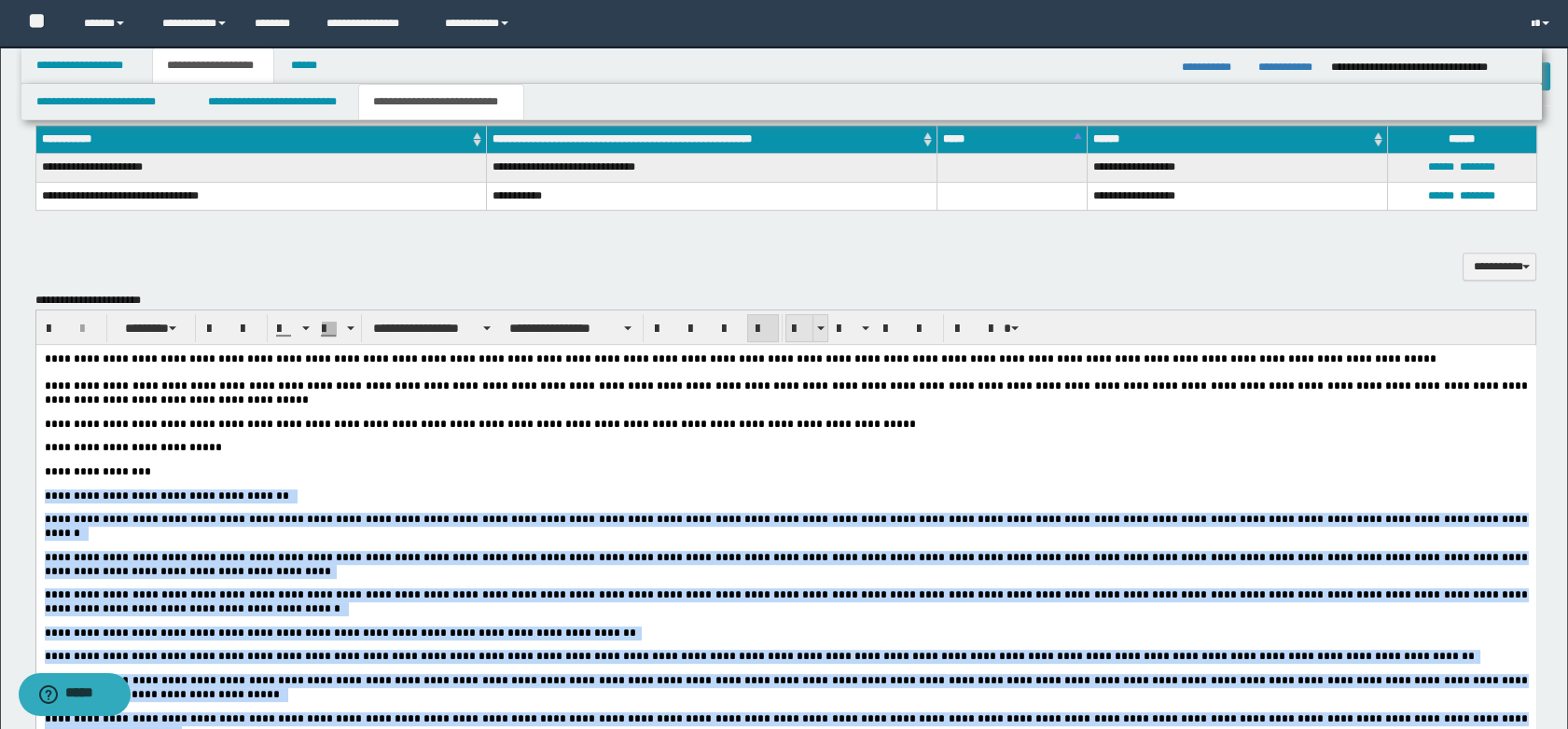click at bounding box center [799, 329] 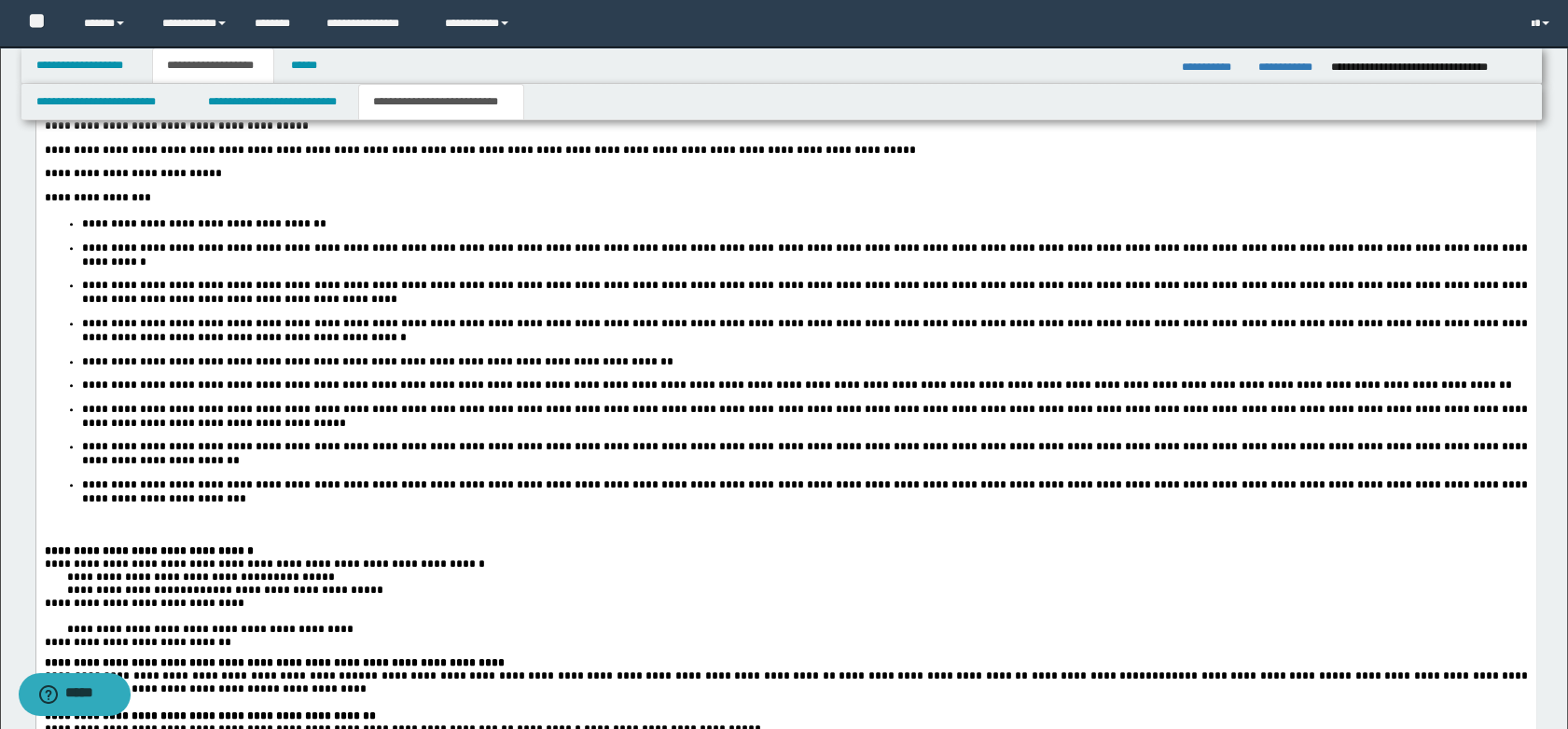 scroll, scrollTop: 2071, scrollLeft: 0, axis: vertical 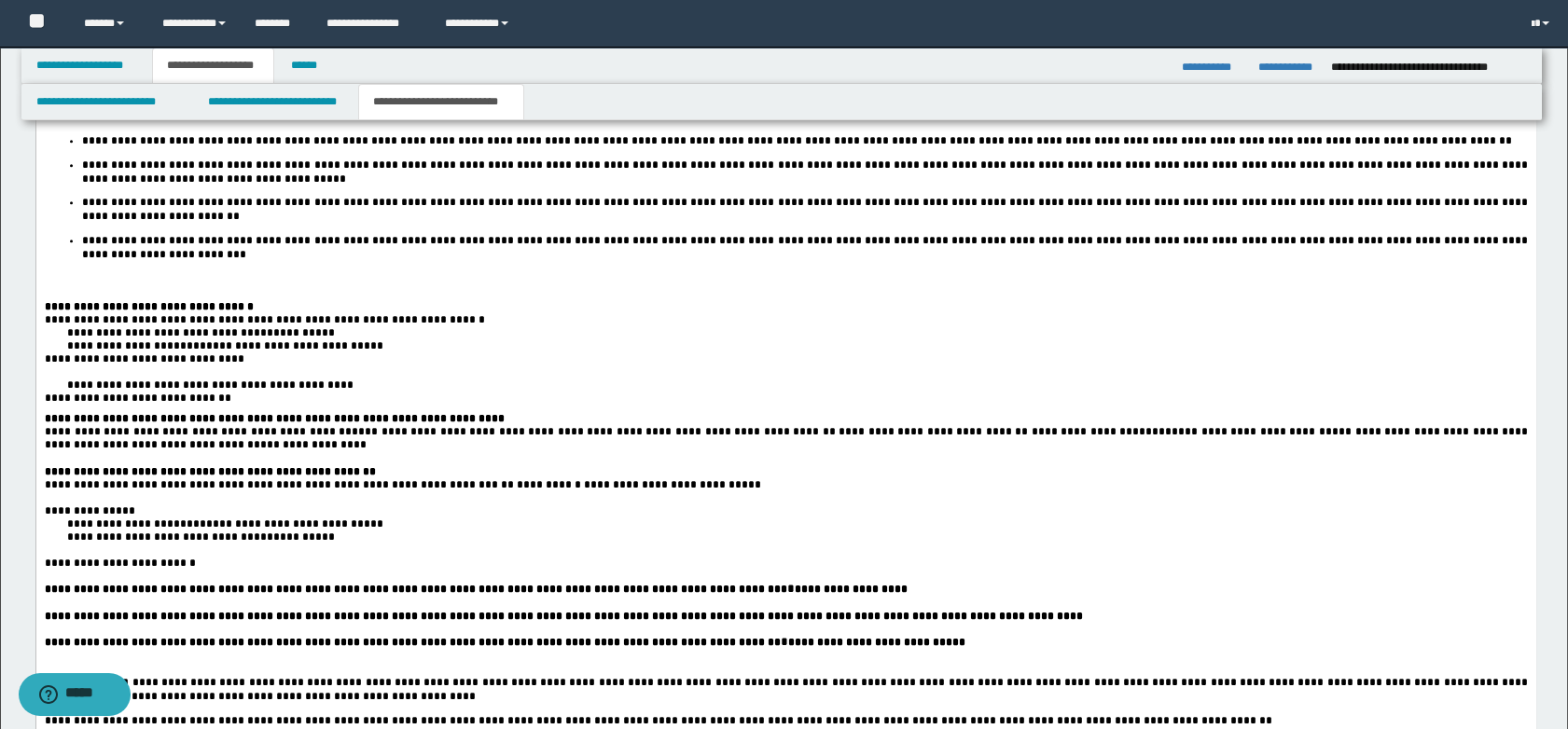 click at bounding box center (785, 458) 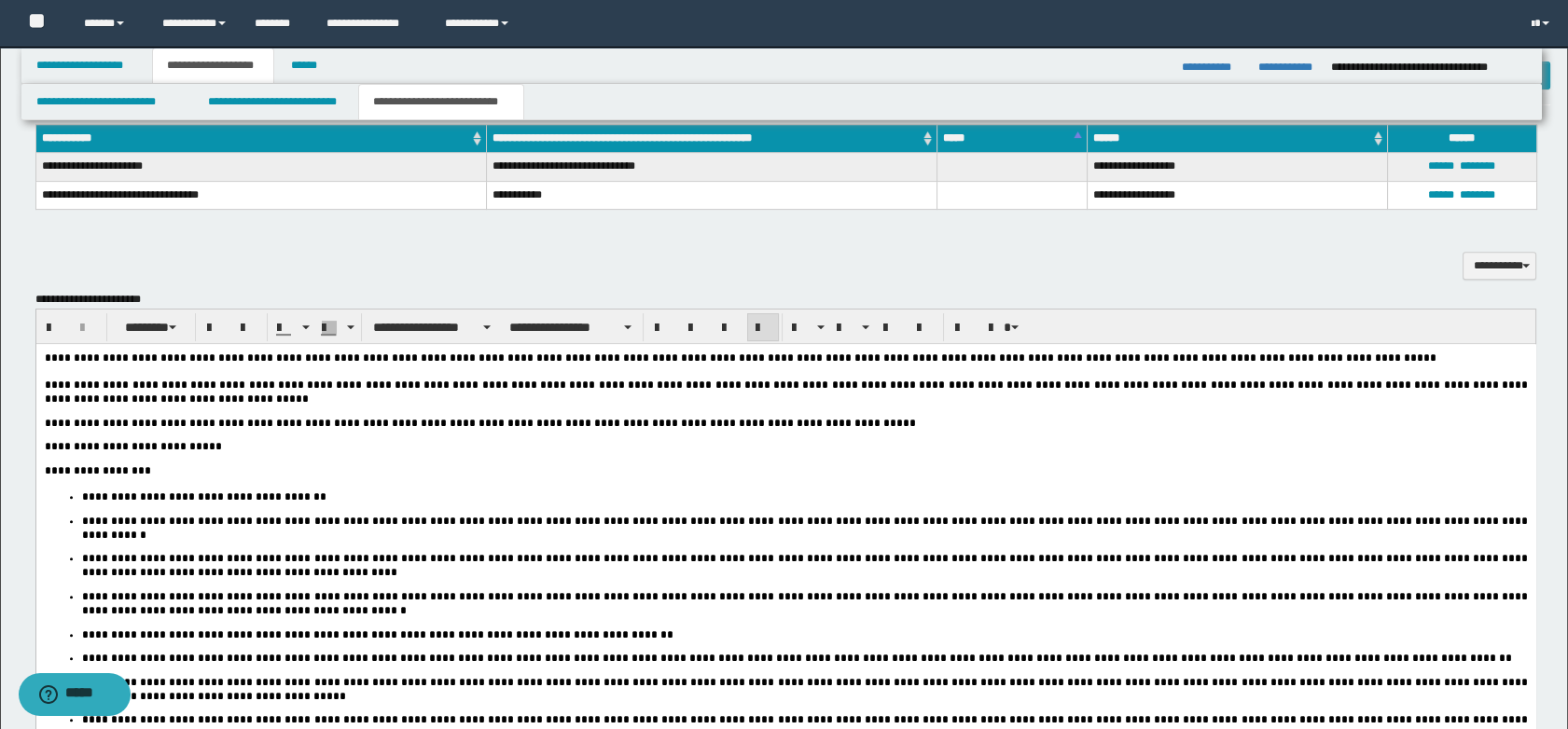 scroll, scrollTop: 1553, scrollLeft: 0, axis: vertical 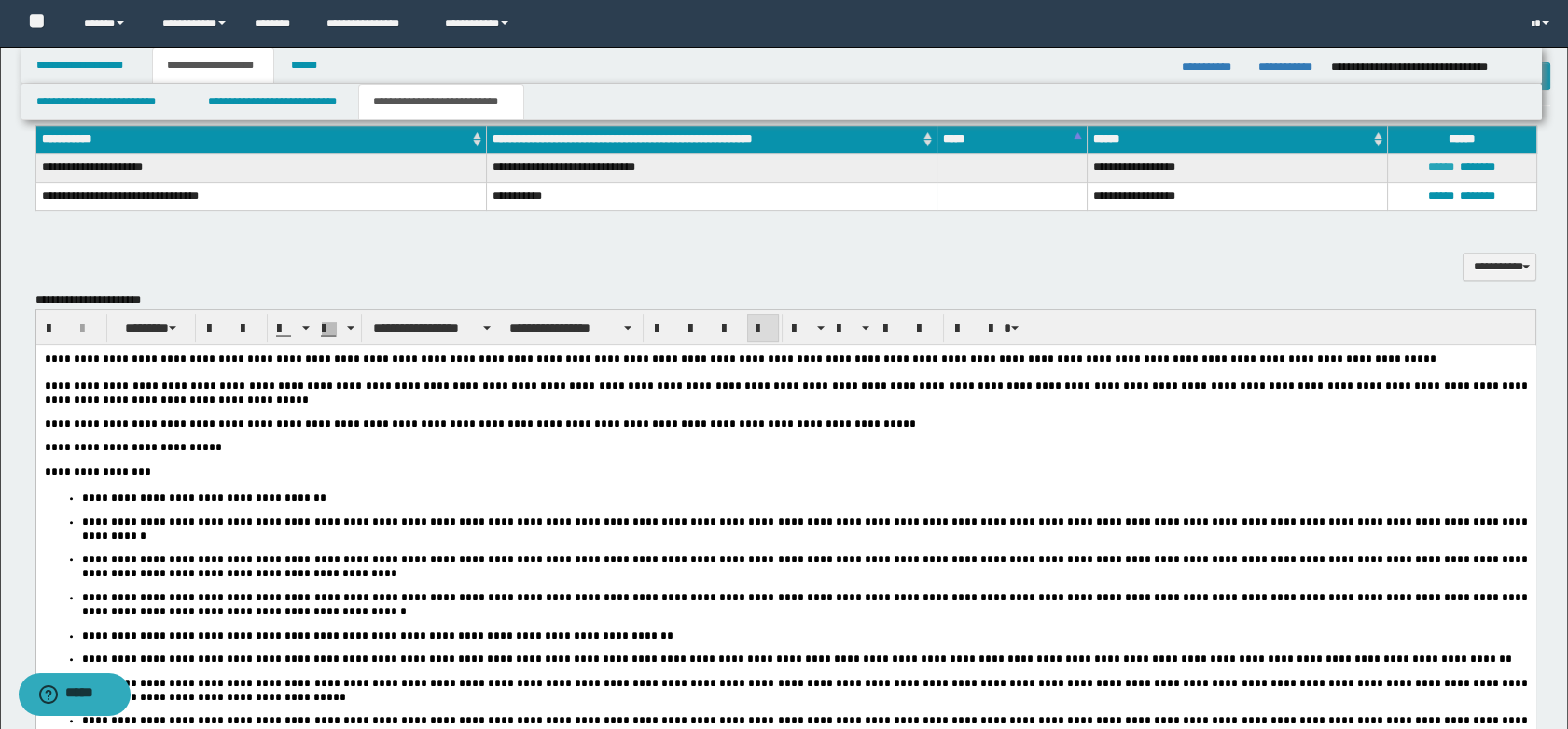 click on "******" at bounding box center (1441, 167) 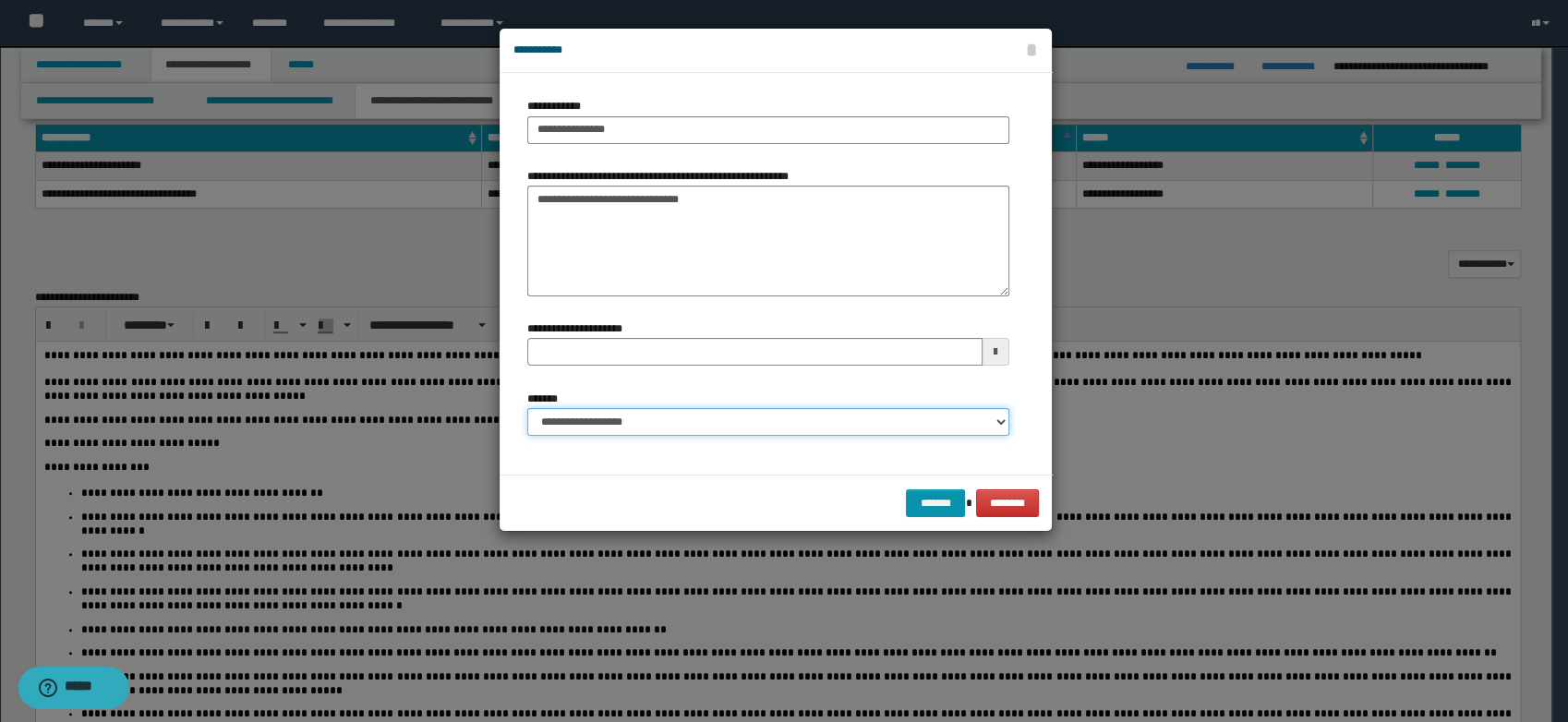 drag, startPoint x: 997, startPoint y: 422, endPoint x: 903, endPoint y: 432, distance: 94.53042 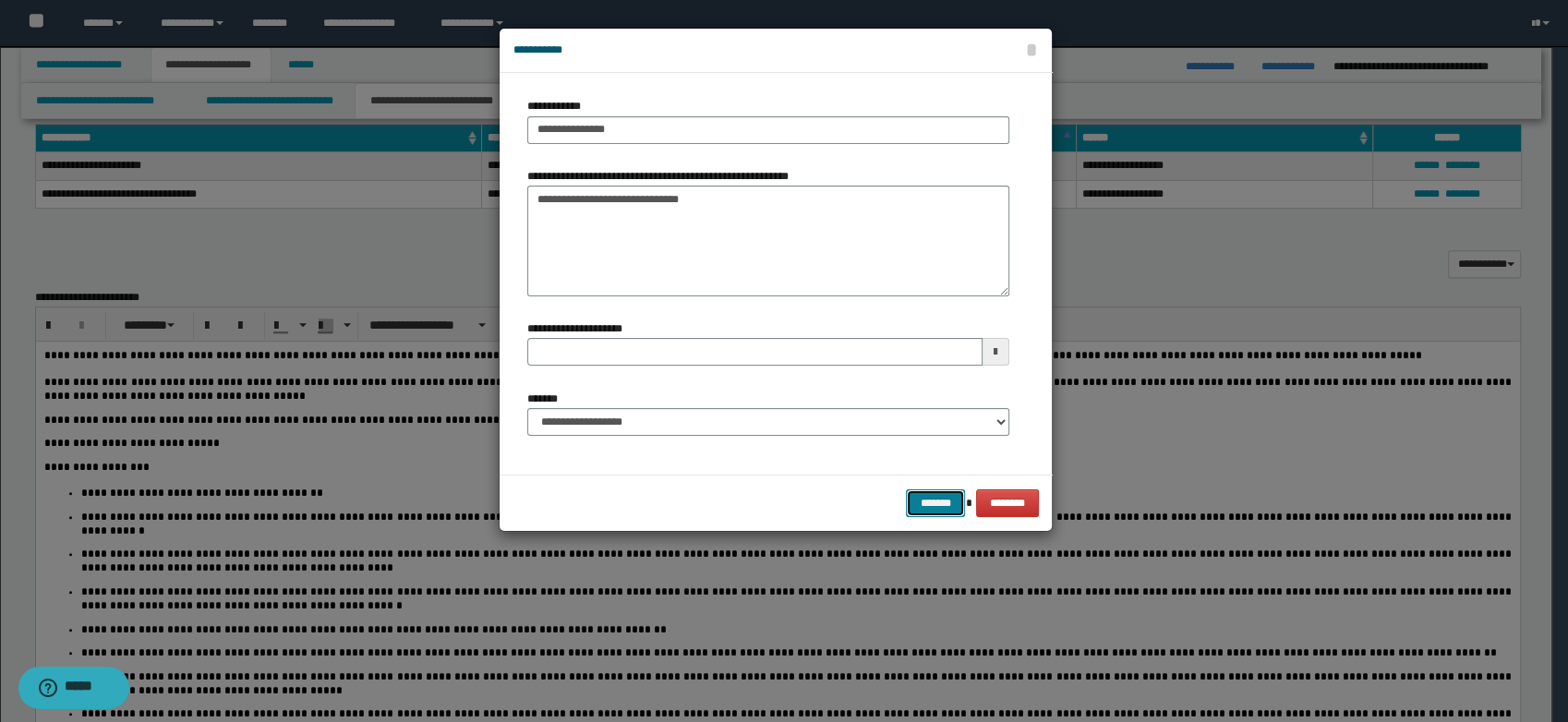 click on "*******" at bounding box center [935, 503] 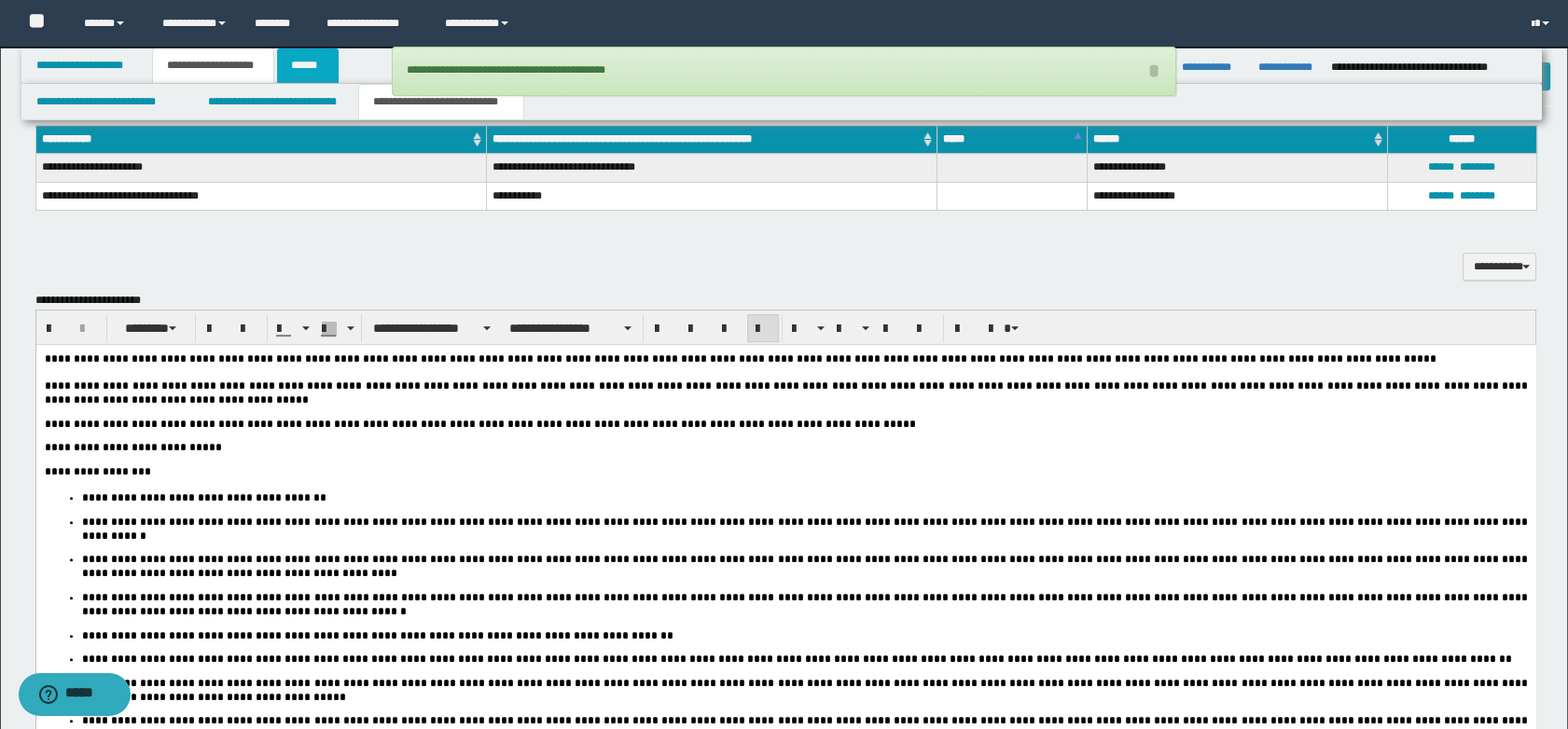 click on "******" at bounding box center (308, 65) 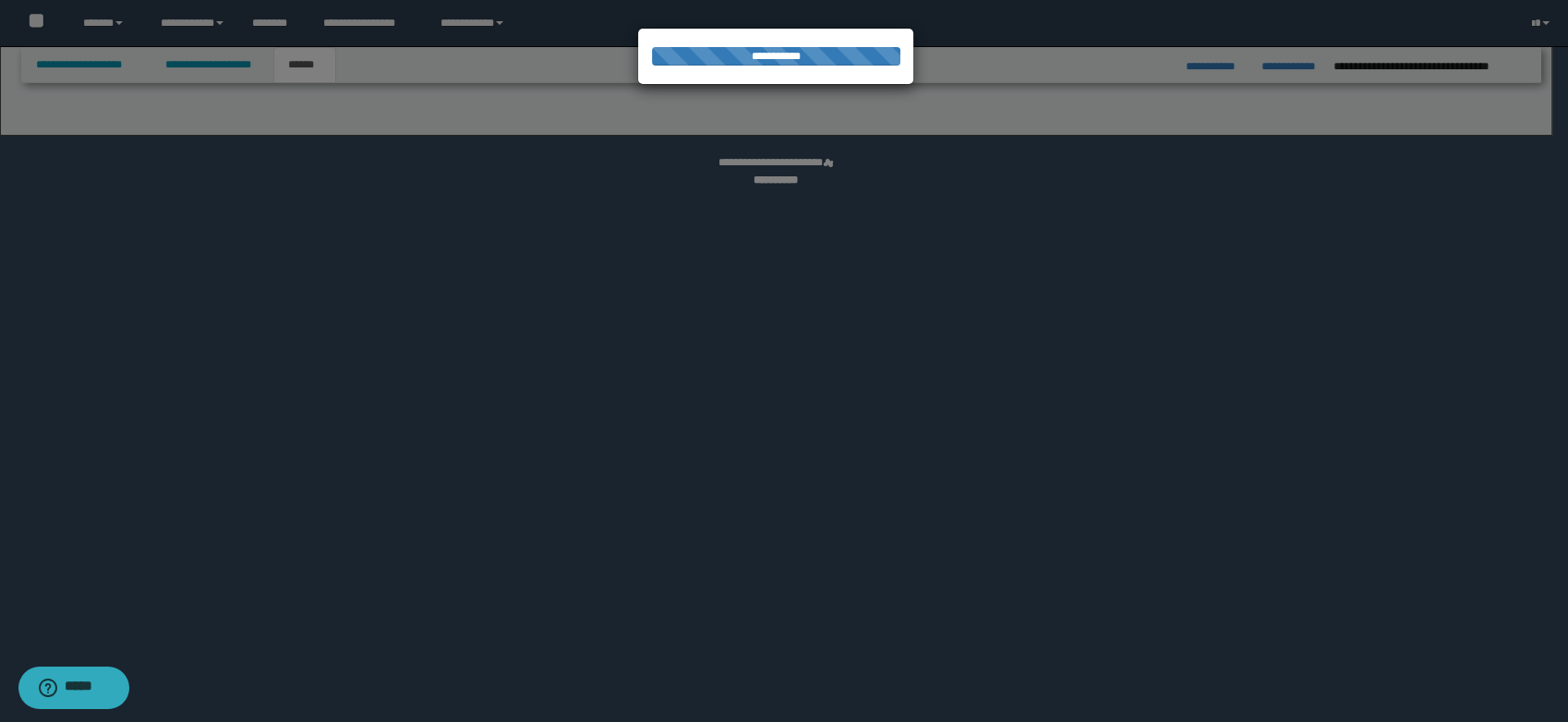 select on "*" 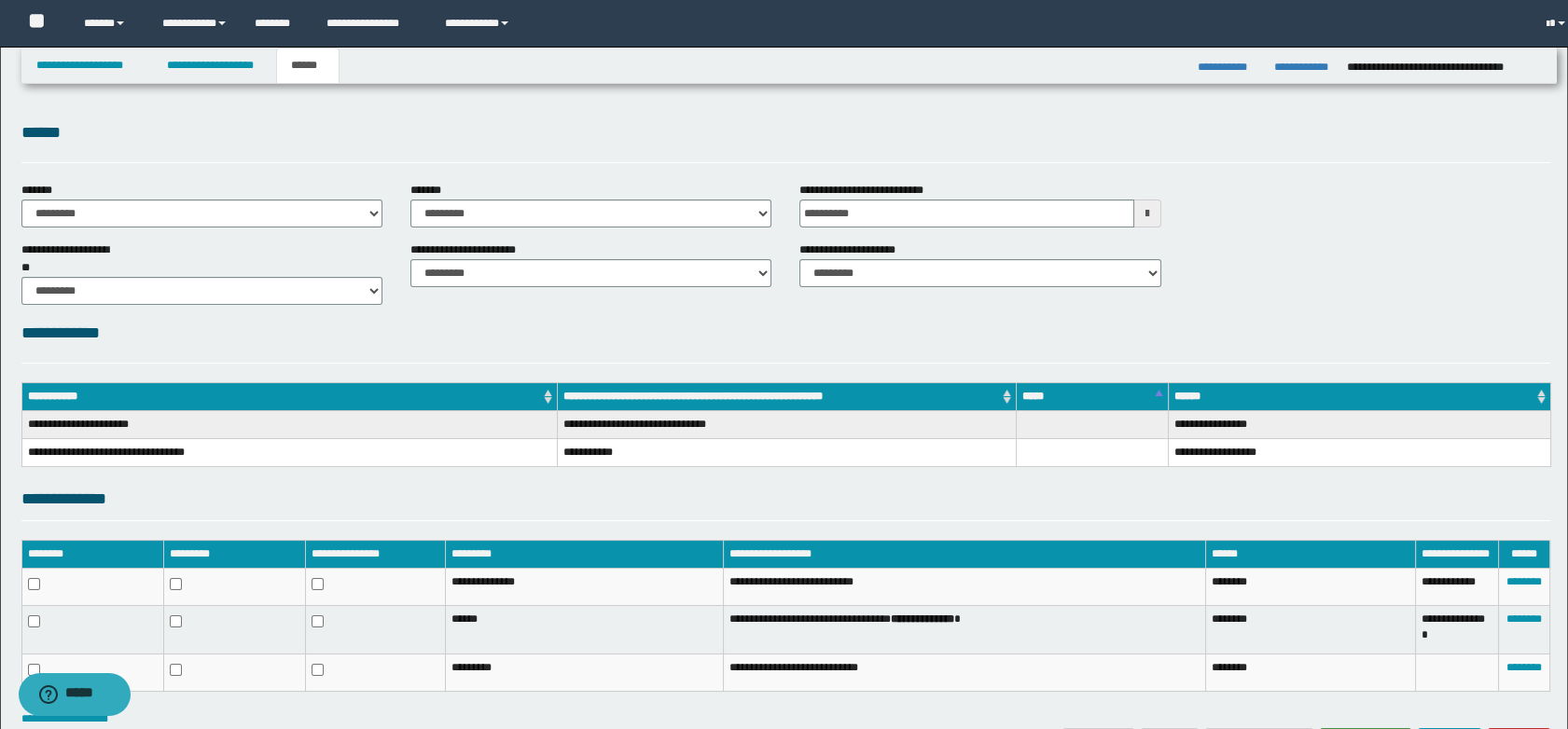 scroll, scrollTop: 0, scrollLeft: 0, axis: both 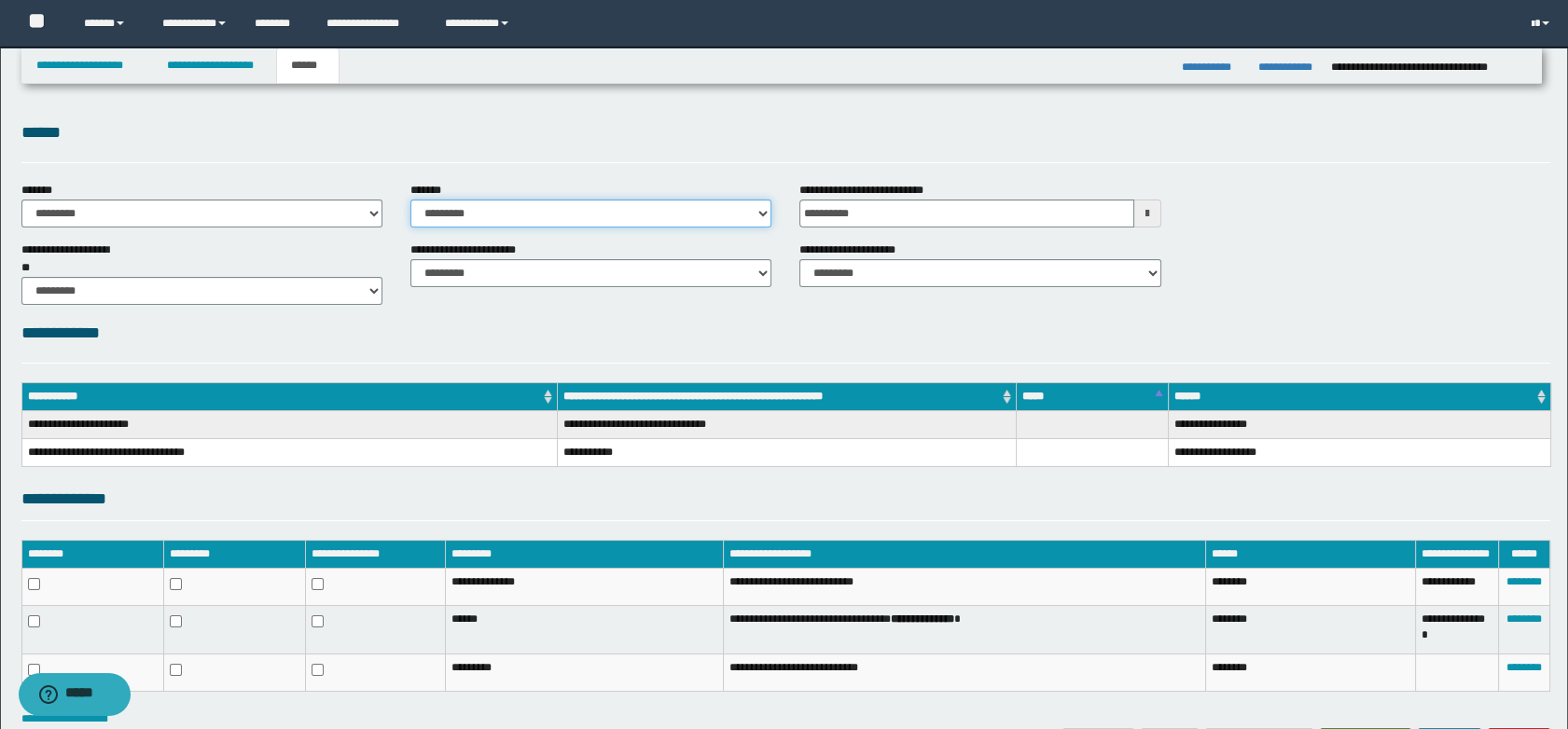 drag, startPoint x: 766, startPoint y: 216, endPoint x: 694, endPoint y: 228, distance: 72.99315 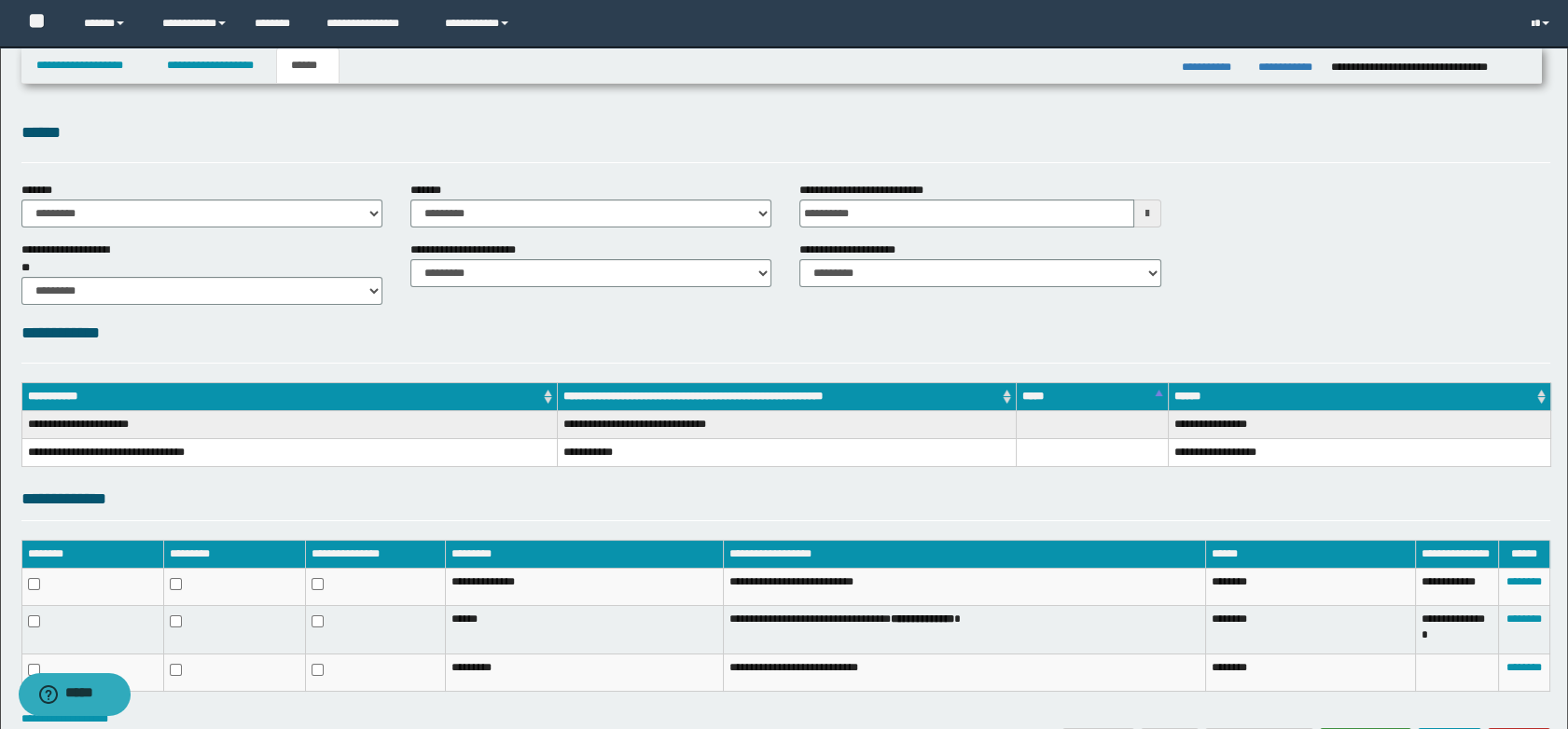 click on "**********" at bounding box center (786, 333) 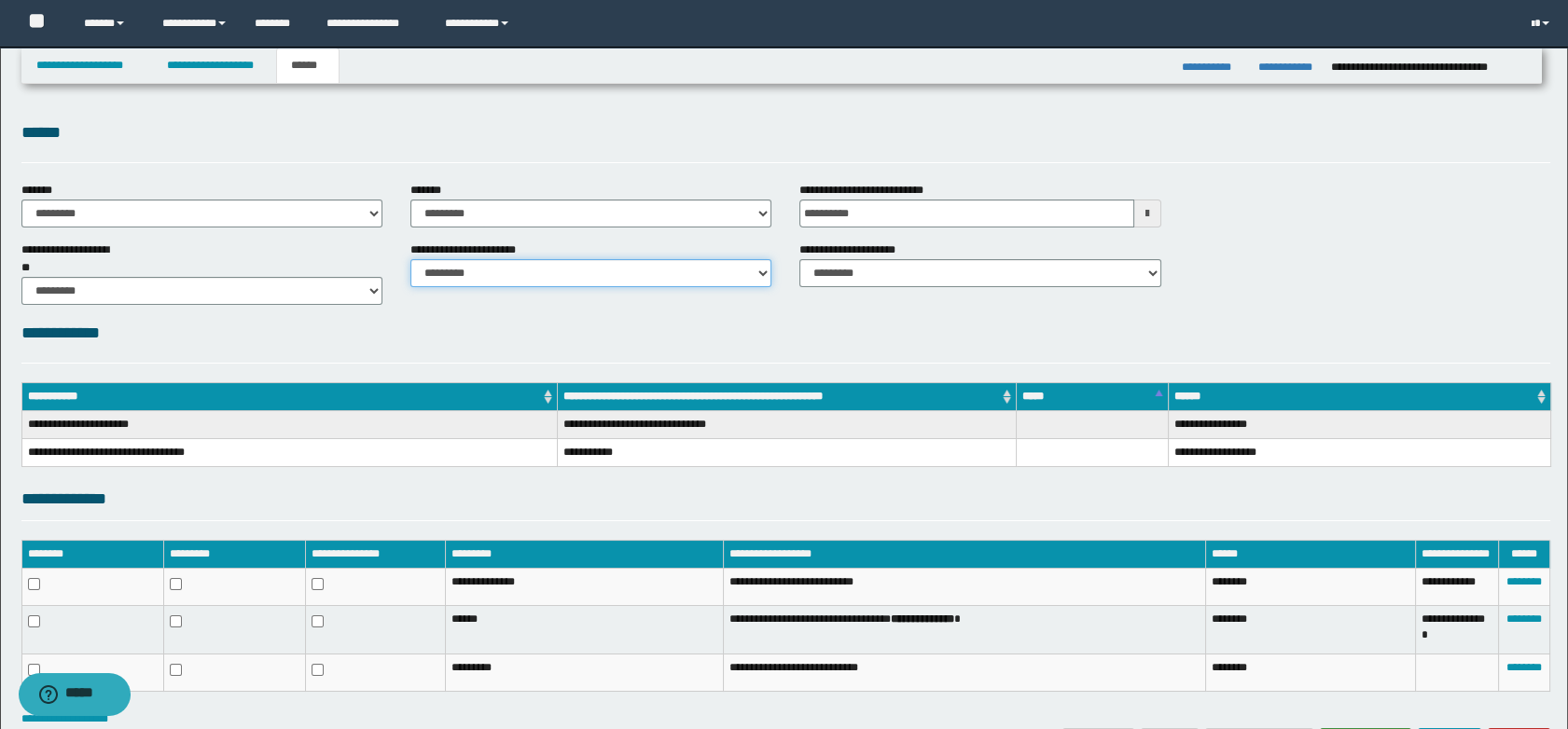 drag, startPoint x: 763, startPoint y: 272, endPoint x: 753, endPoint y: 287, distance: 18.027756 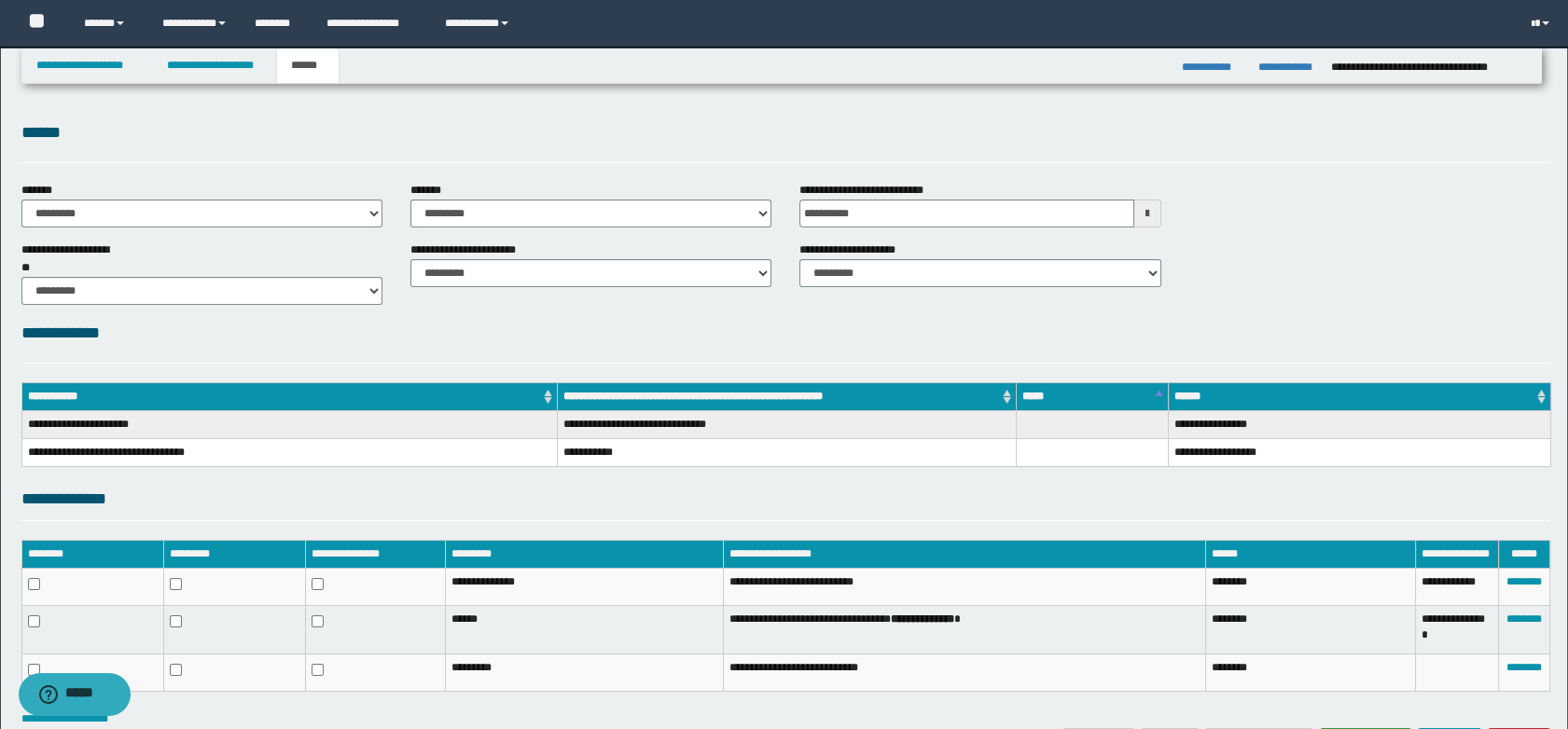 click on "**********" at bounding box center [786, 341] 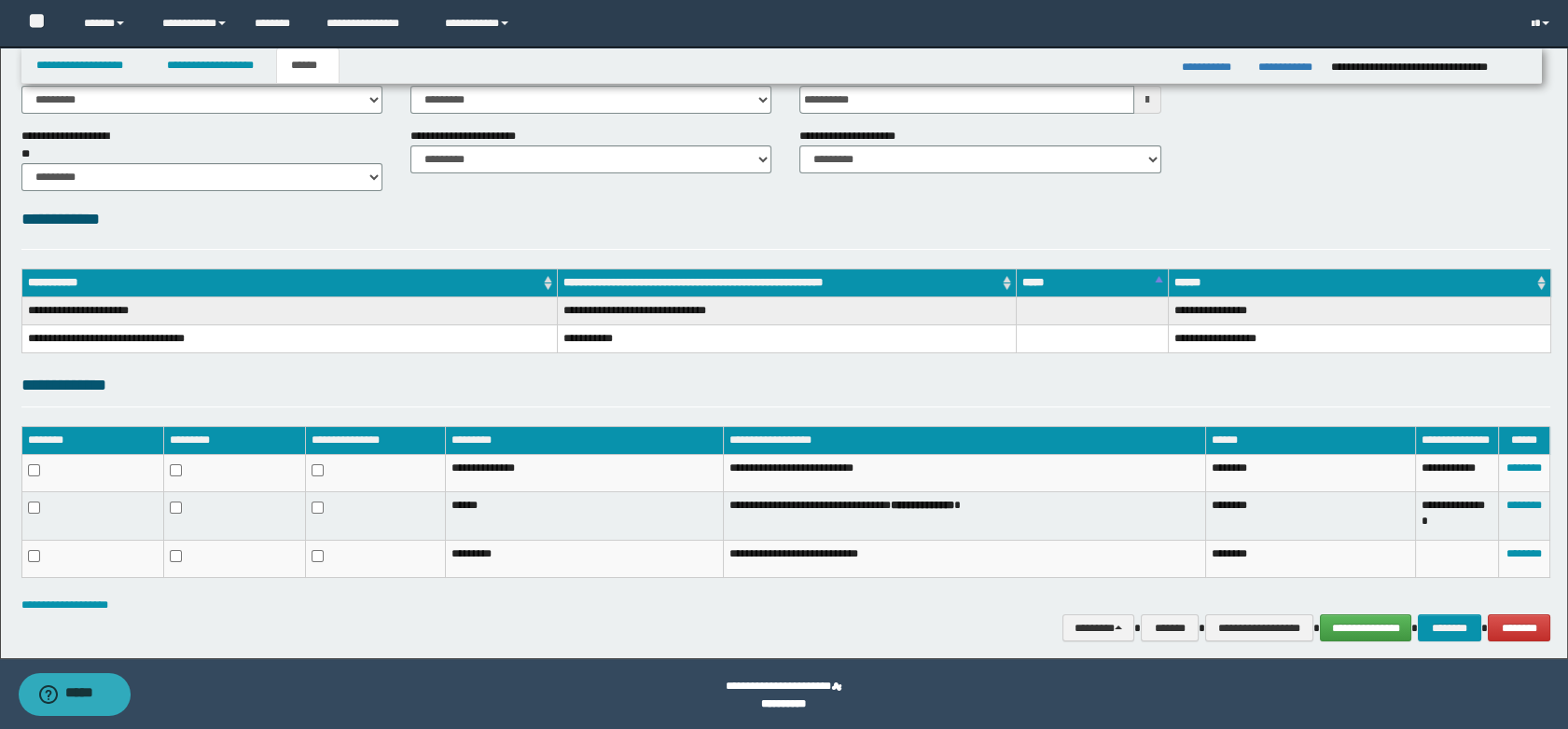scroll, scrollTop: 116, scrollLeft: 0, axis: vertical 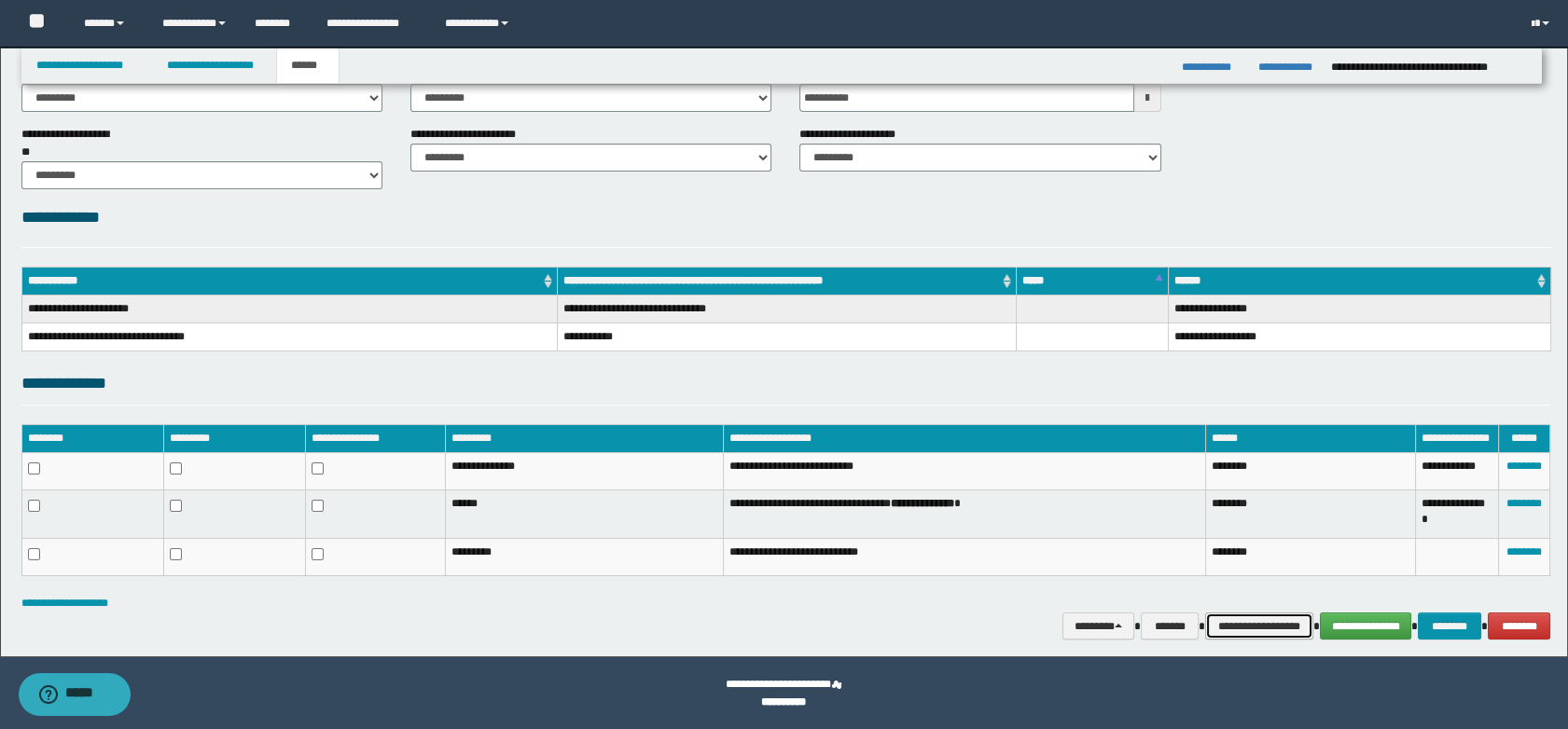 click on "**********" at bounding box center [1259, 626] 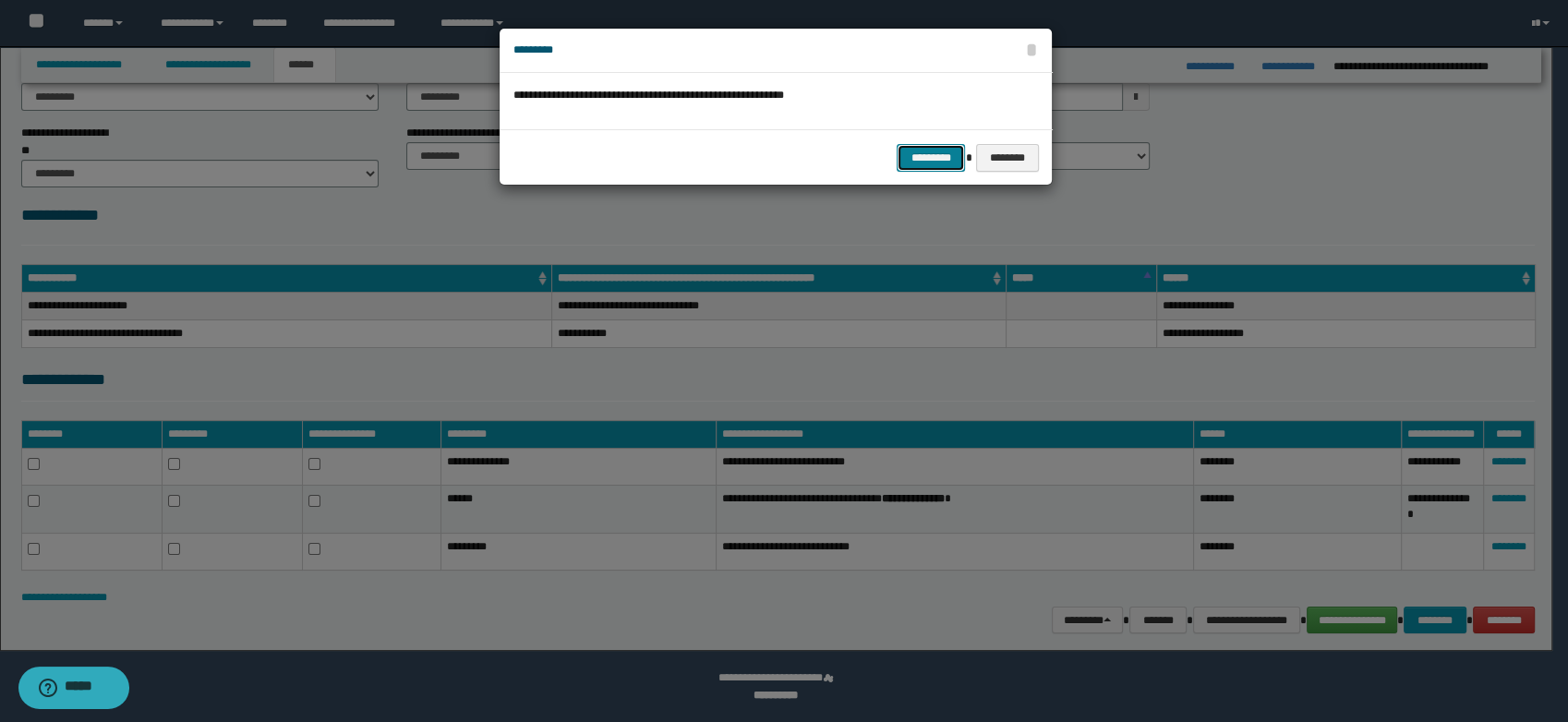 click on "*********" at bounding box center (931, 158) 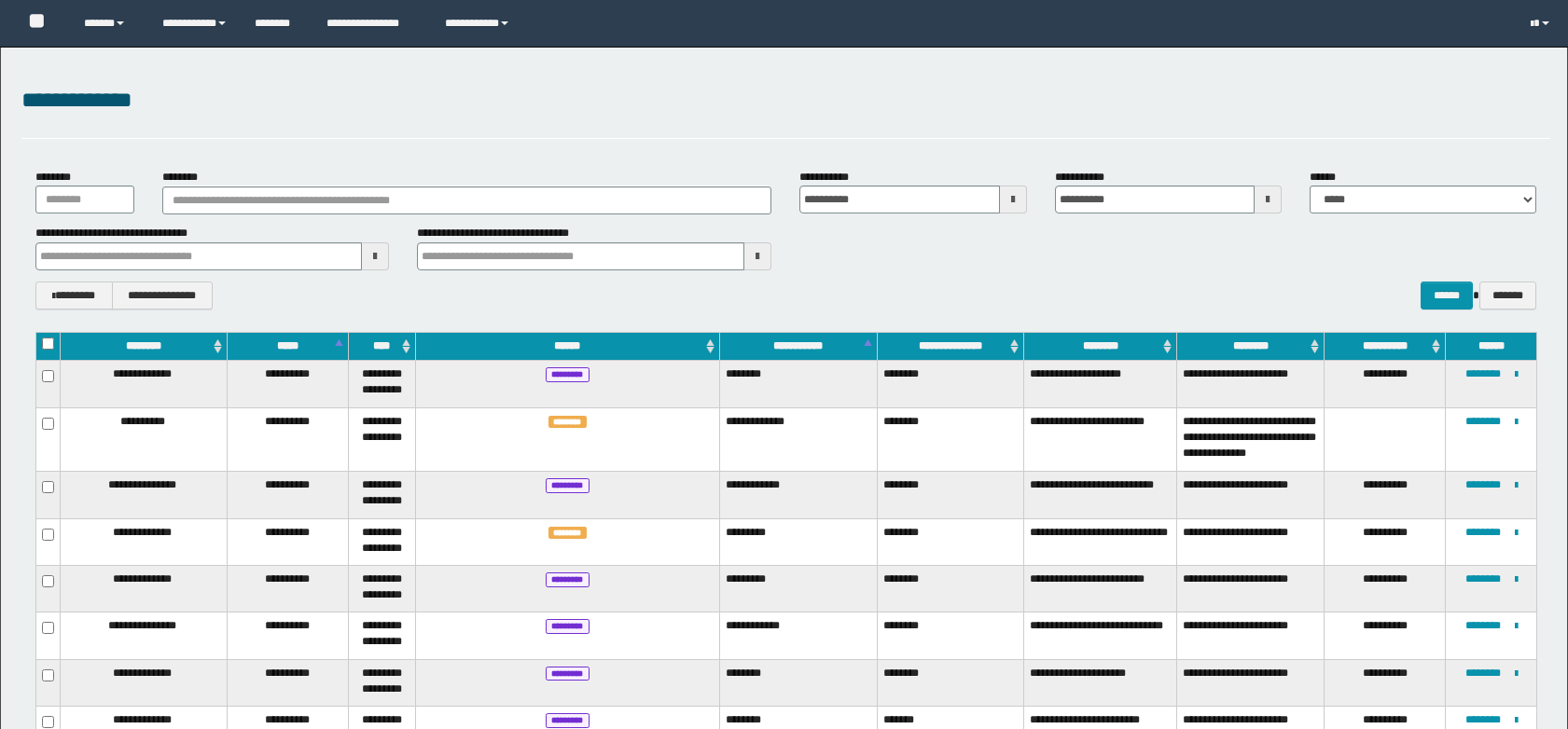 scroll, scrollTop: 1589, scrollLeft: 0, axis: vertical 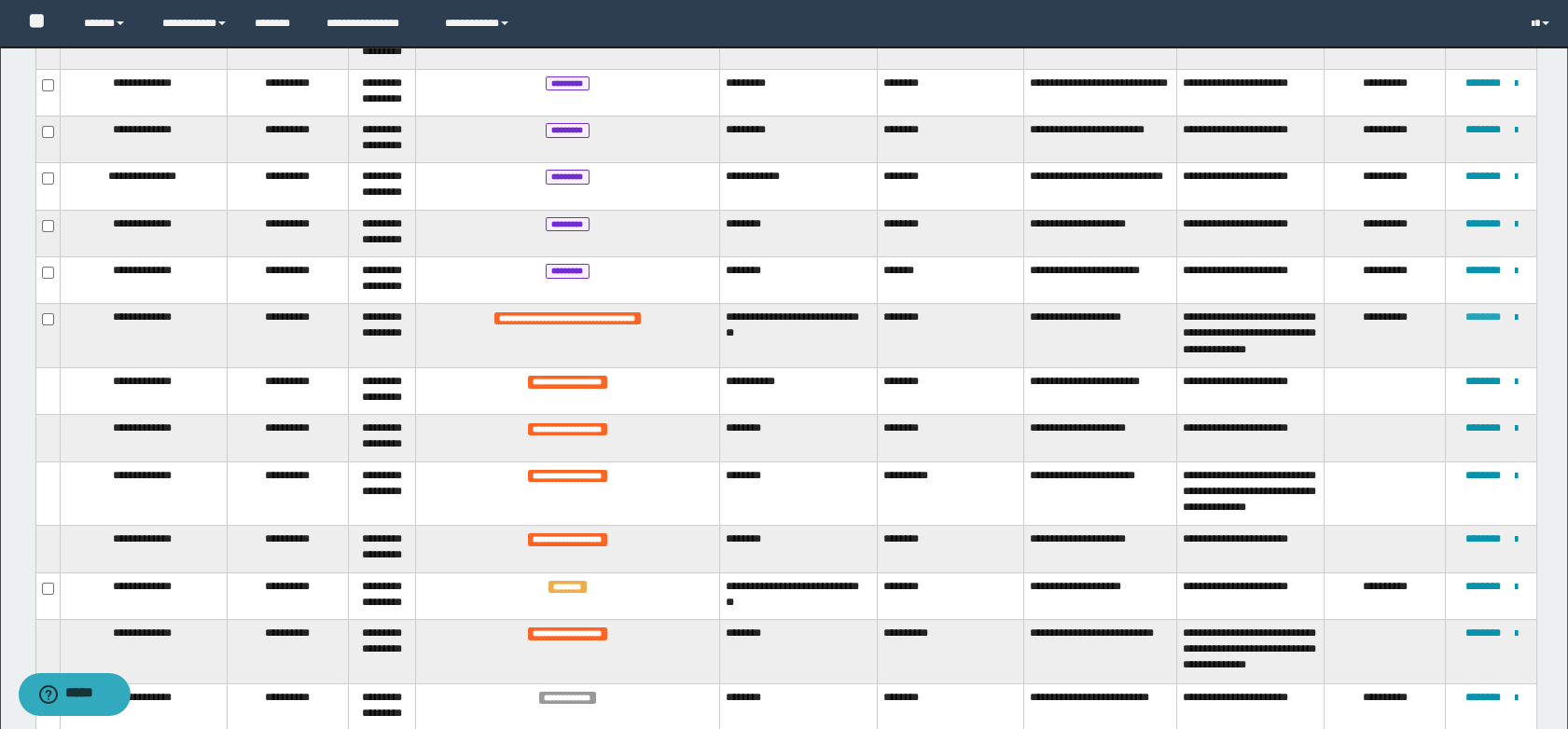 click on "********" at bounding box center (1483, 317) 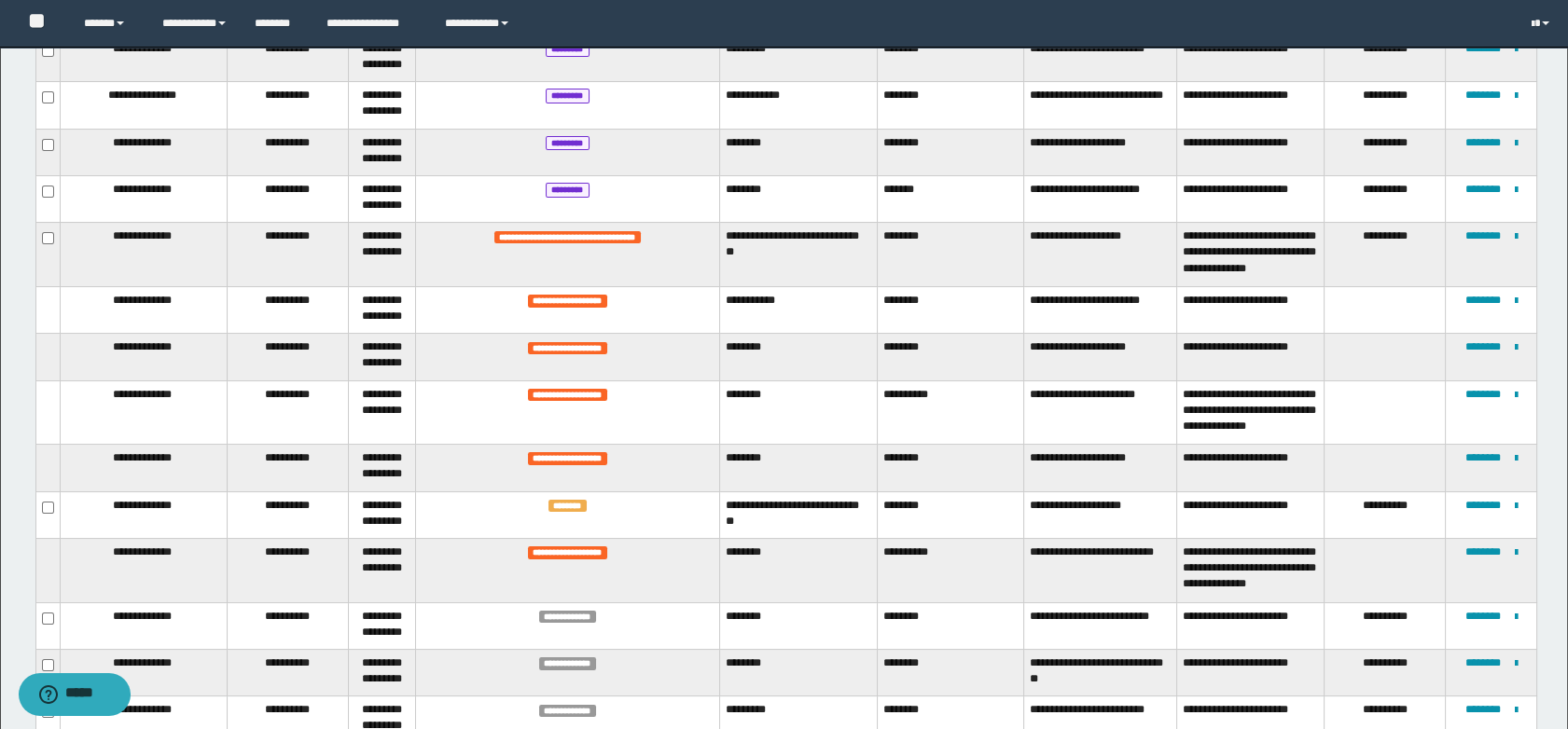 scroll, scrollTop: 480, scrollLeft: 0, axis: vertical 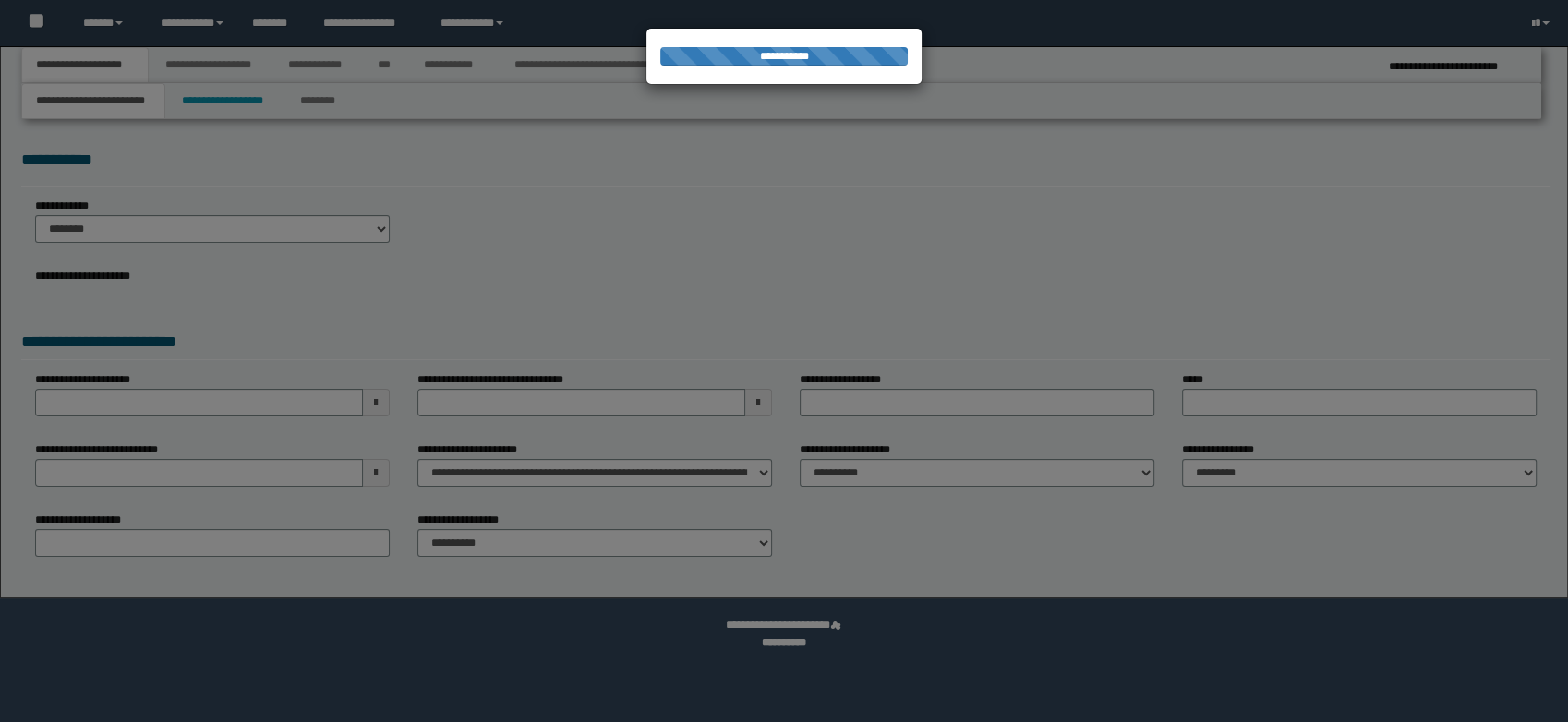 select on "**" 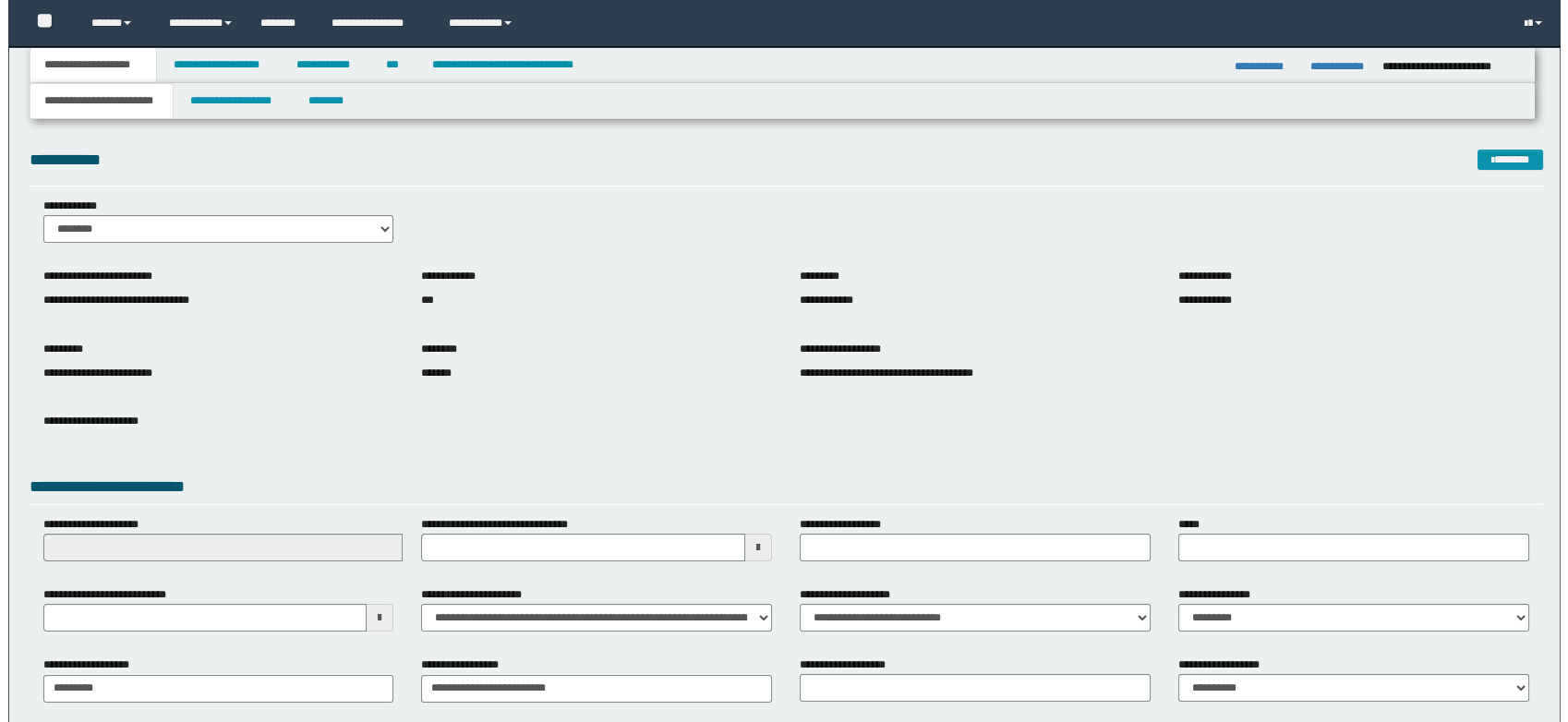 scroll, scrollTop: 0, scrollLeft: 0, axis: both 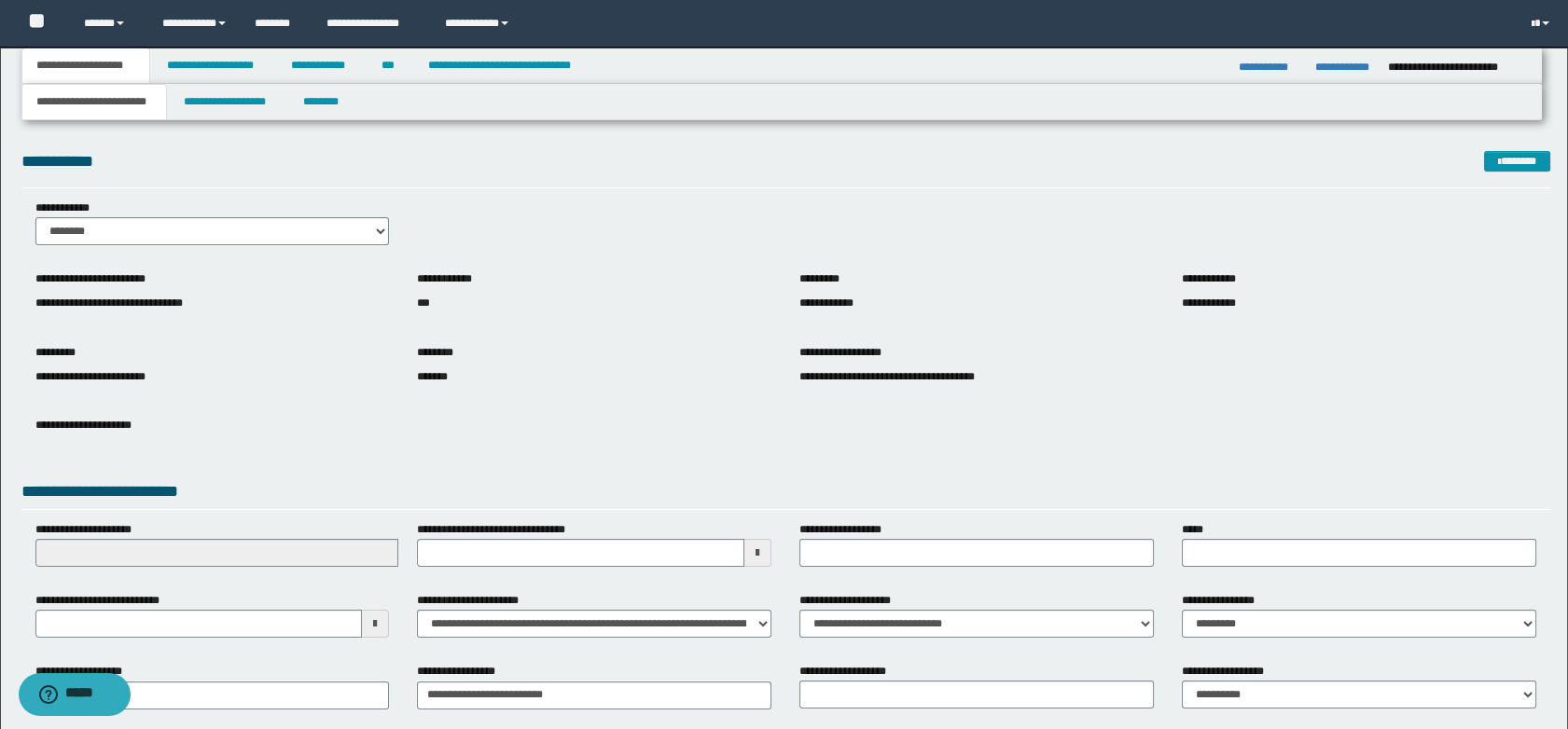 click at bounding box center (375, 624) 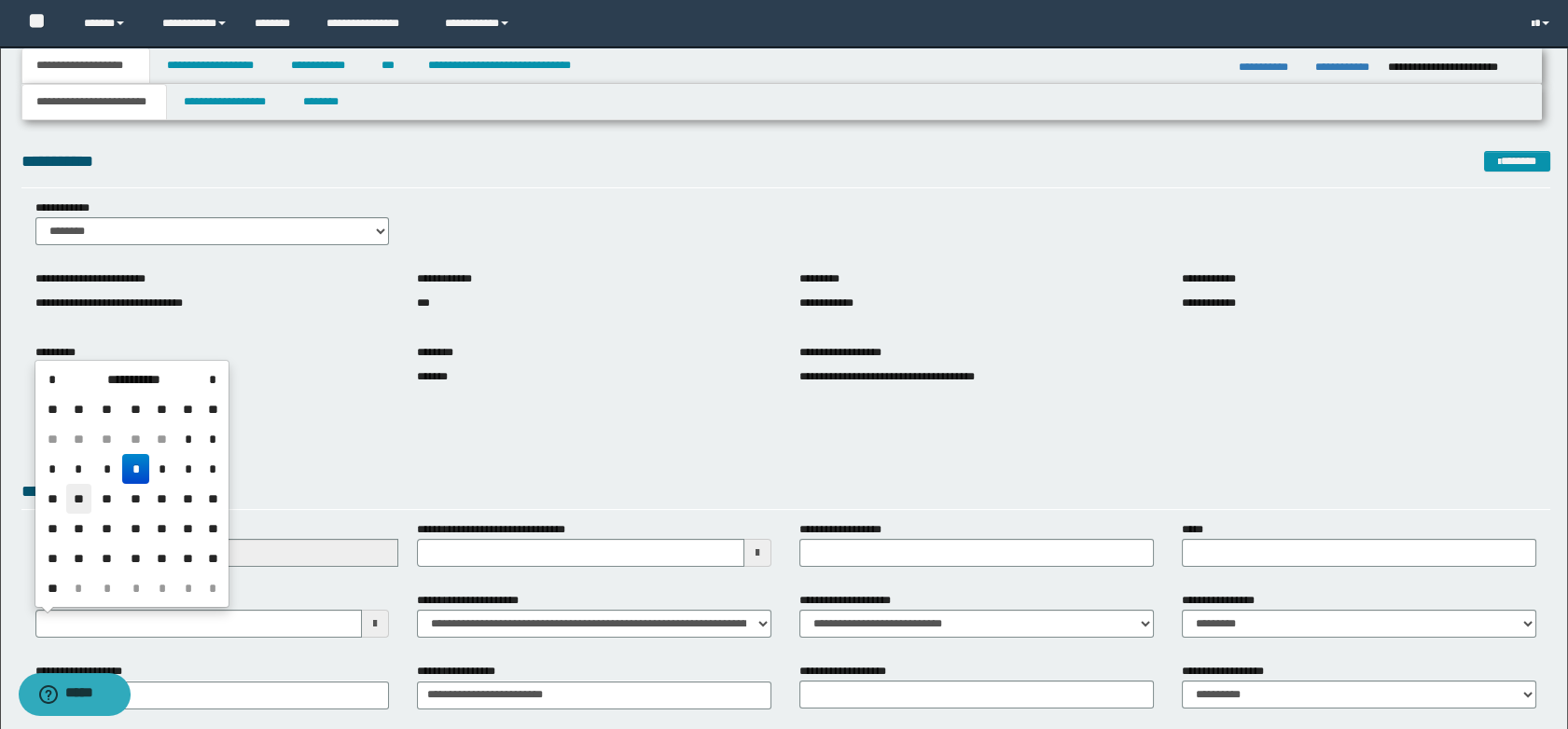 click on "**" at bounding box center [79, 499] 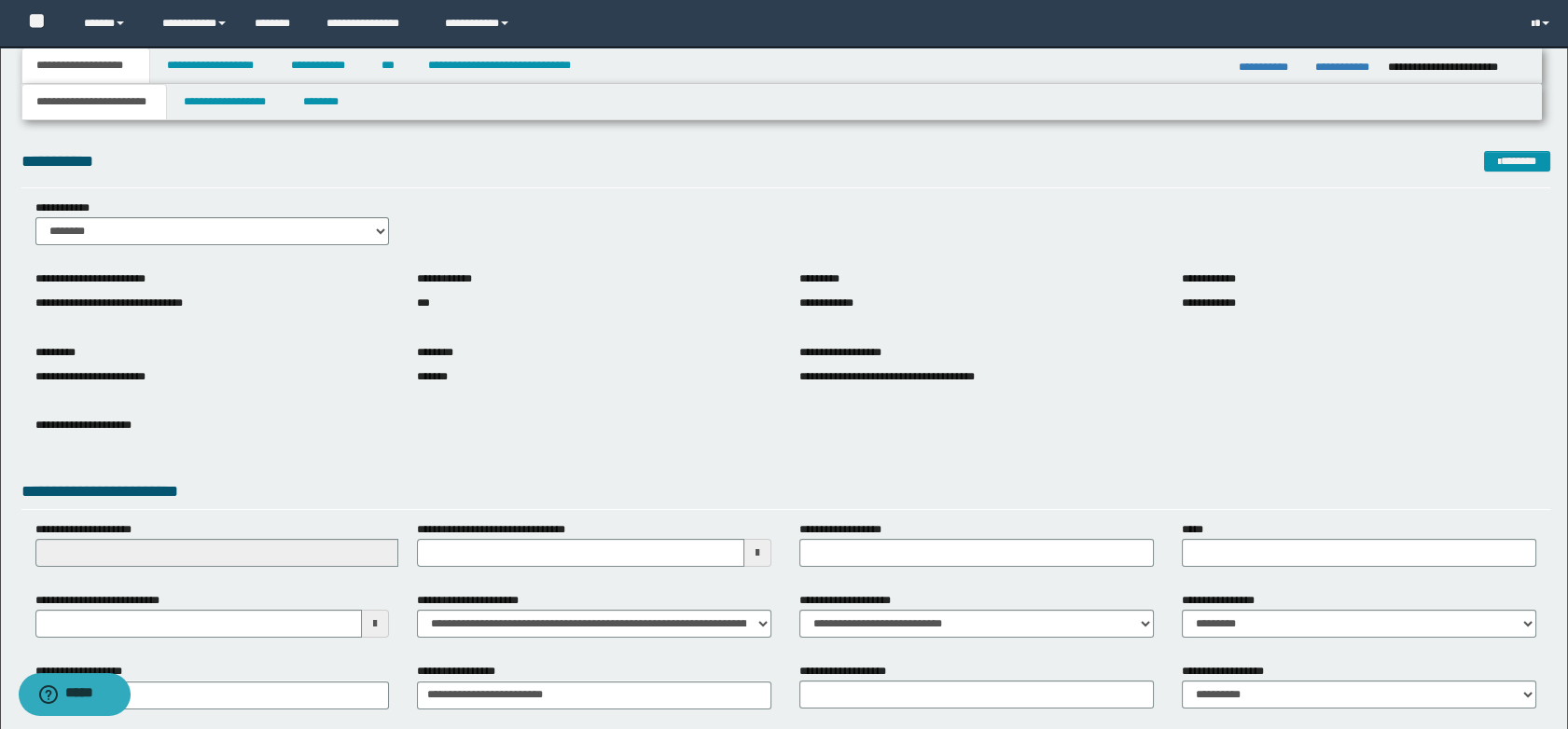 click on "**********" at bounding box center [786, 439] 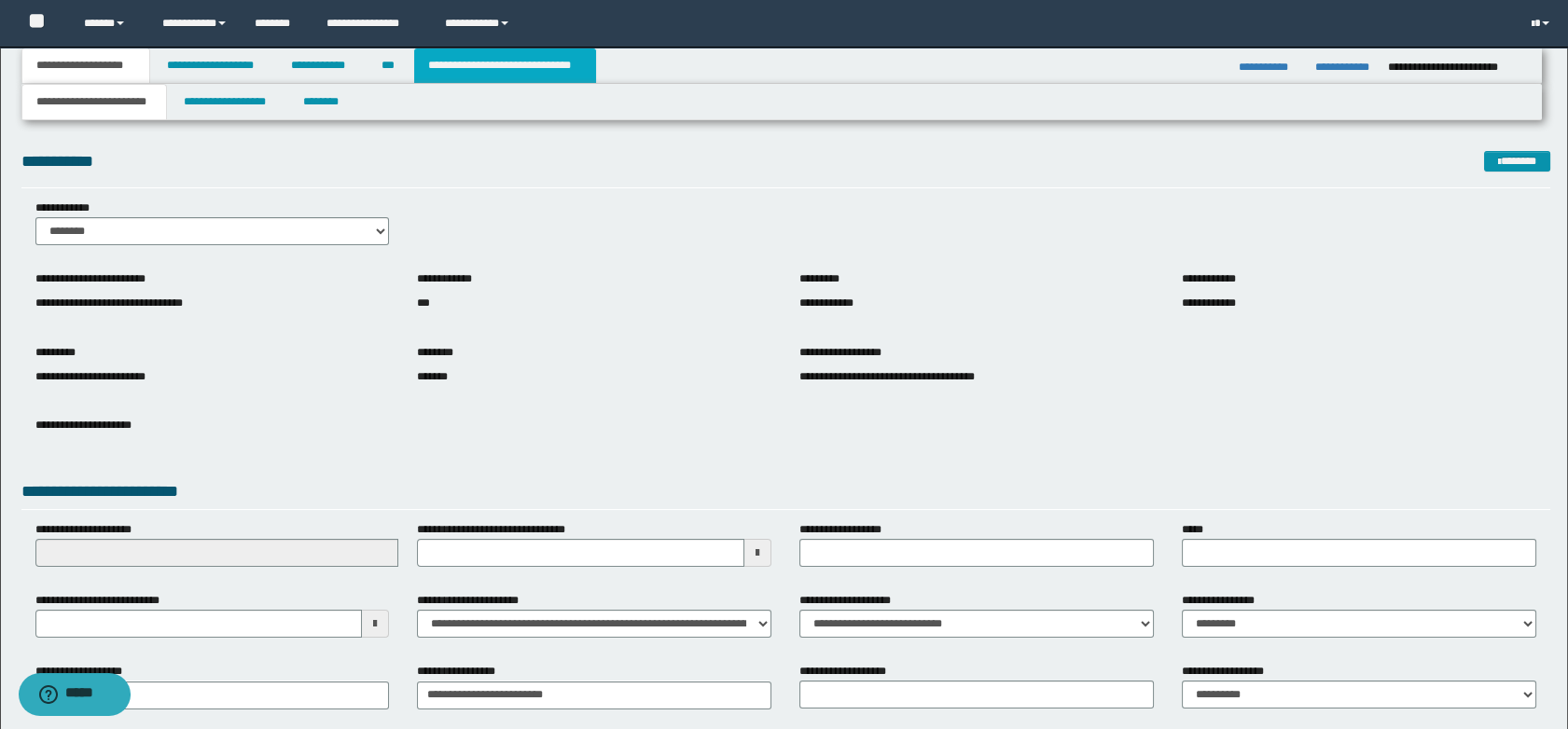 click on "**********" at bounding box center (505, 65) 